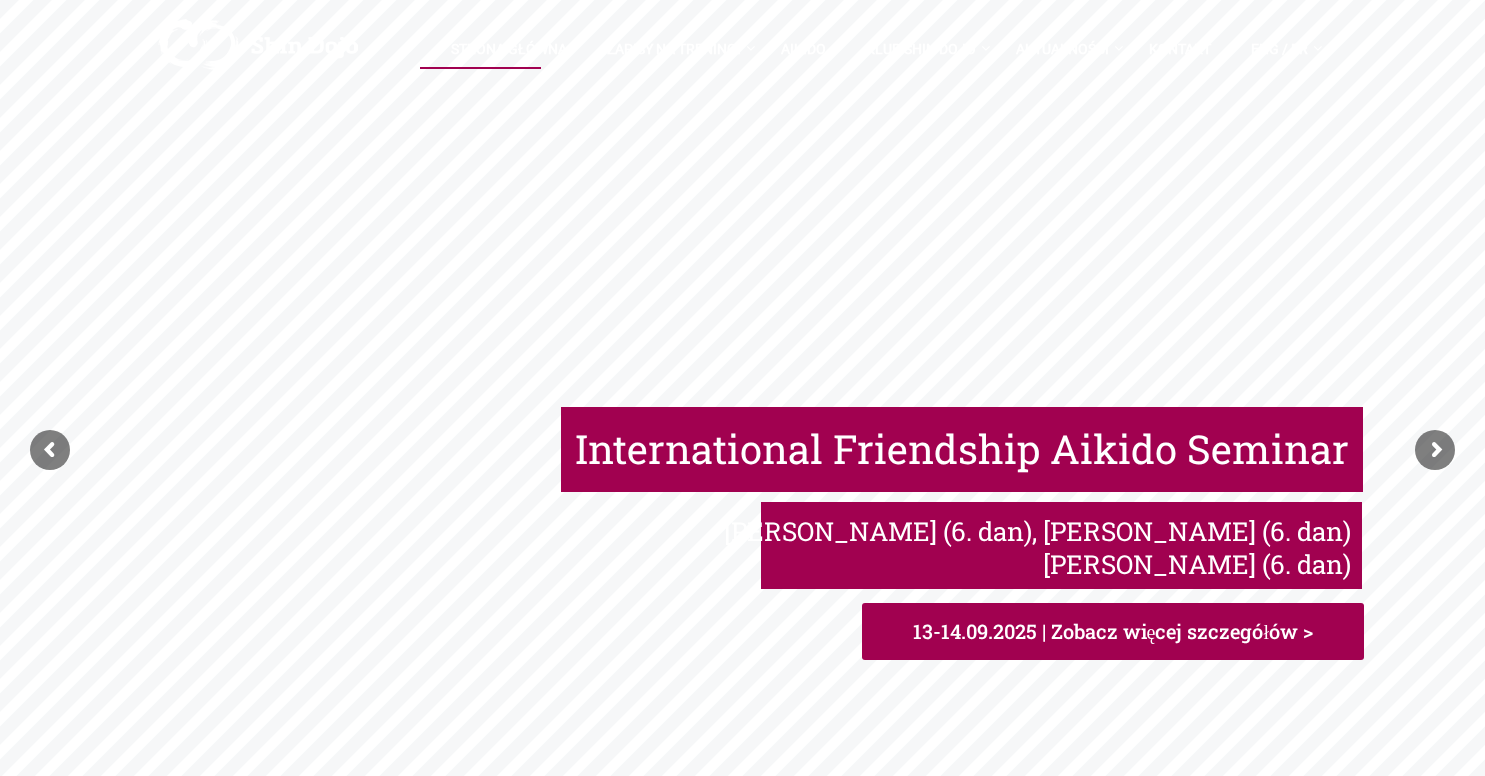 scroll, scrollTop: 0, scrollLeft: 0, axis: both 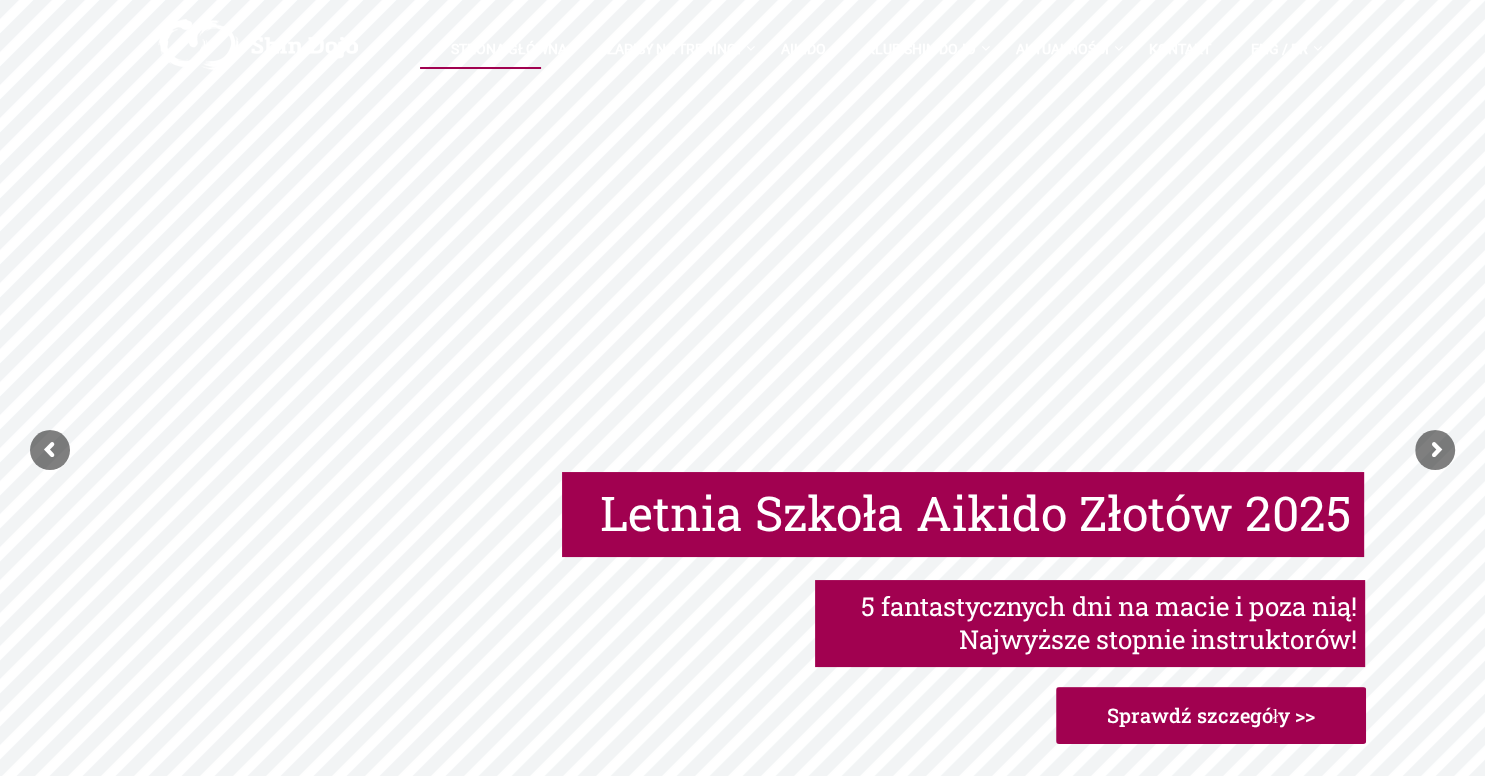 click on "Letnia Szkoła Aikido Złotów 2025
5 fantastycznych dni na macie i poza nią!
Najwyższe stopnie instruktorów!
Sprawdź szczegóły >>" 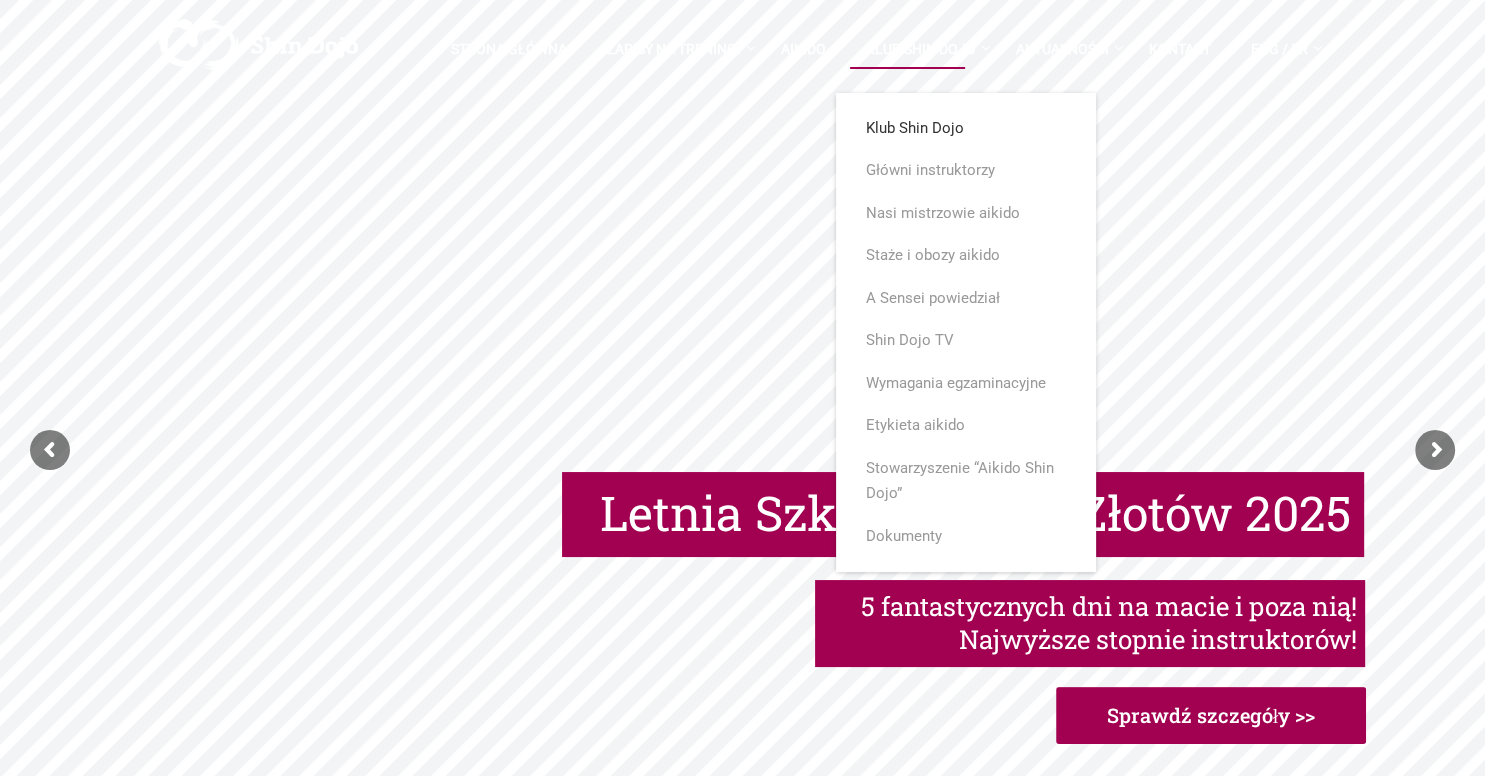 click on "Klub Shin Dojo" at bounding box center (966, 129) 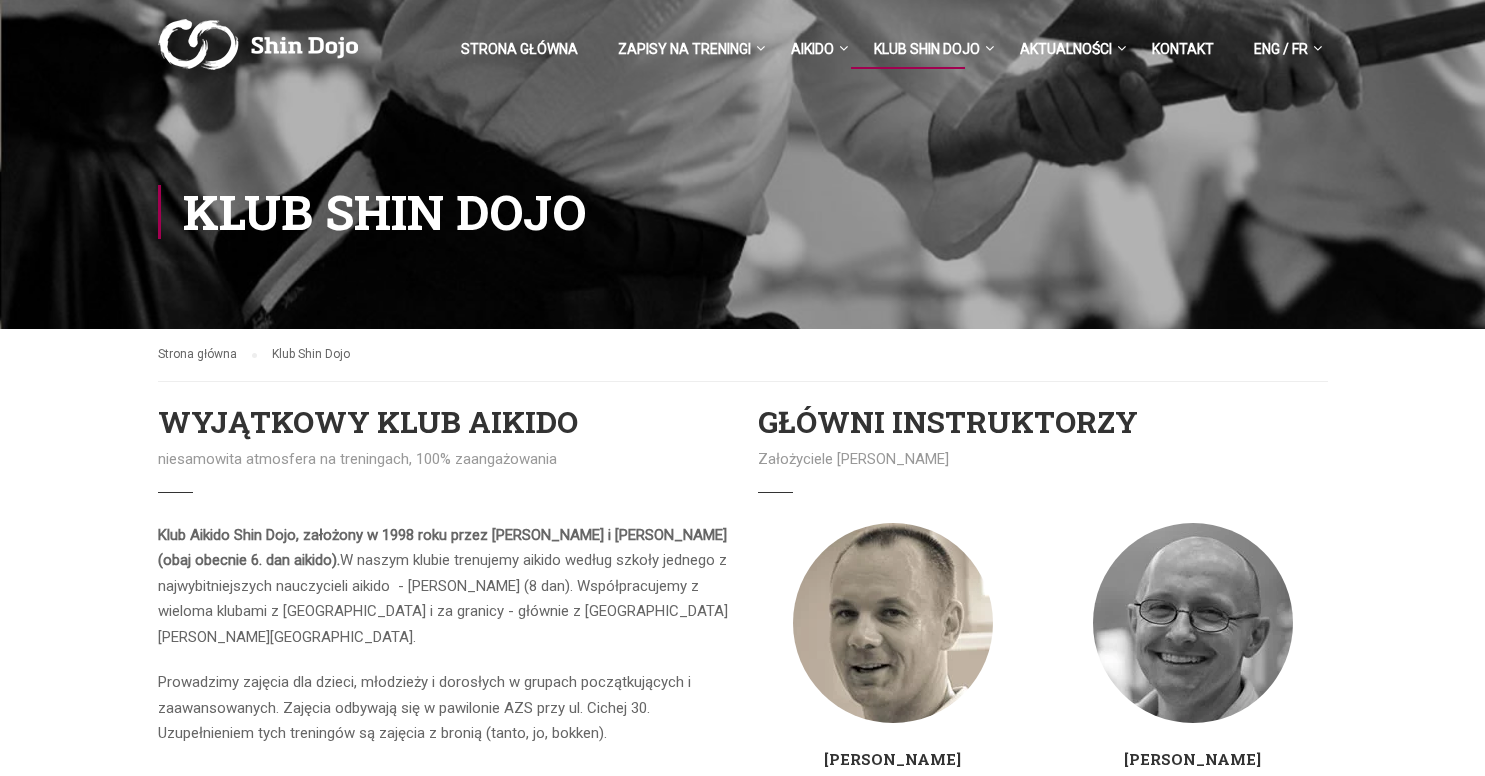 scroll, scrollTop: 0, scrollLeft: 0, axis: both 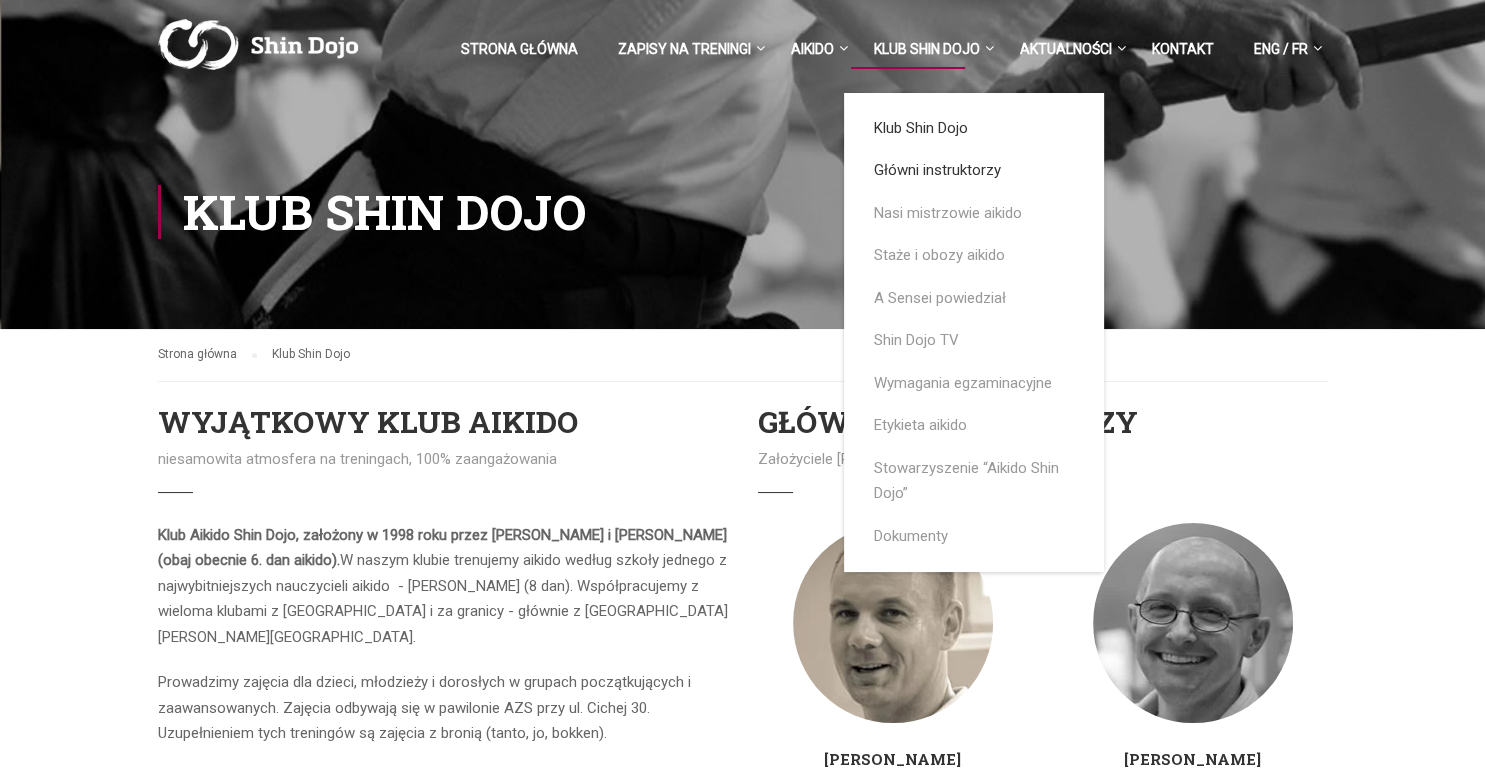 click on "Główni instruktorzy" at bounding box center (974, 171) 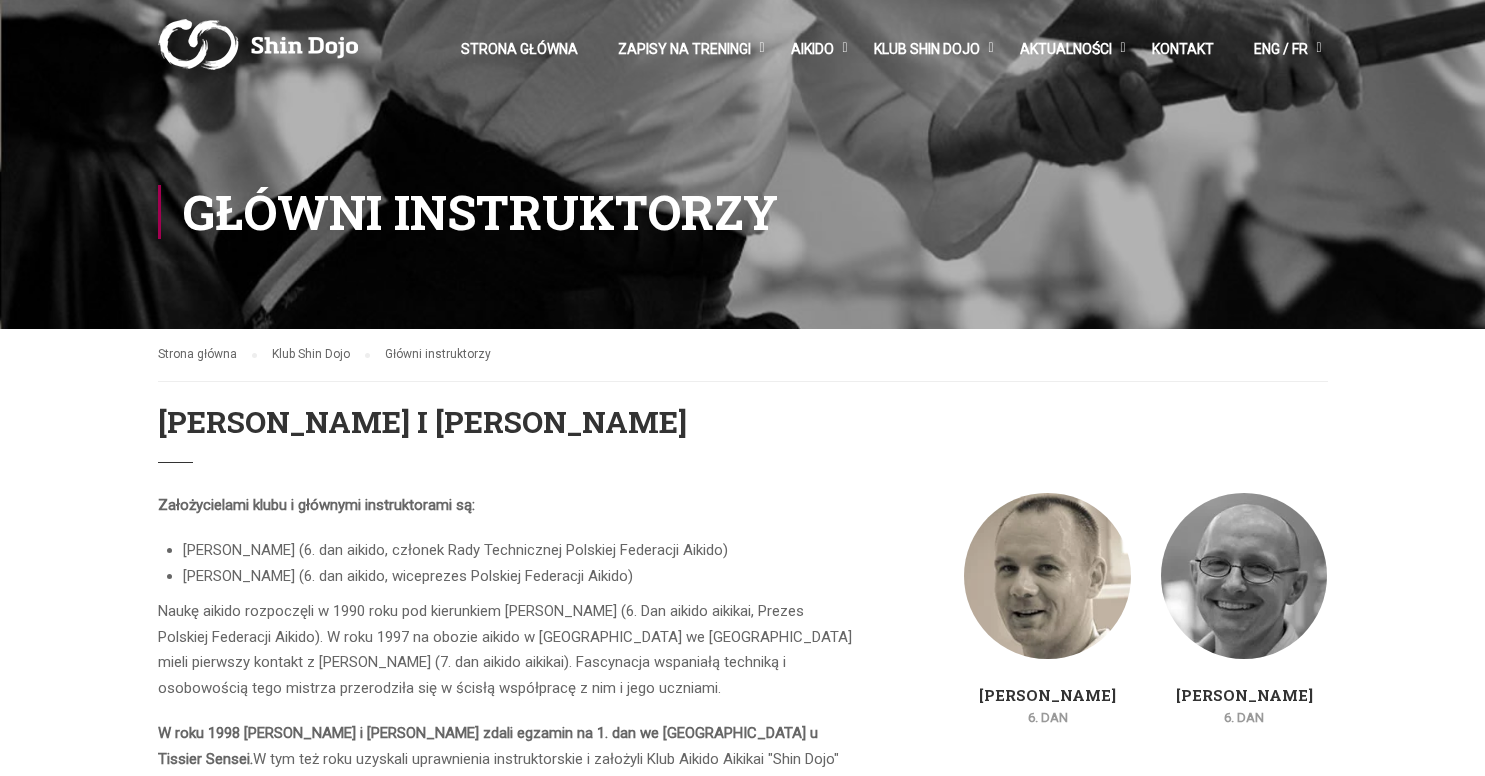 scroll, scrollTop: 0, scrollLeft: 0, axis: both 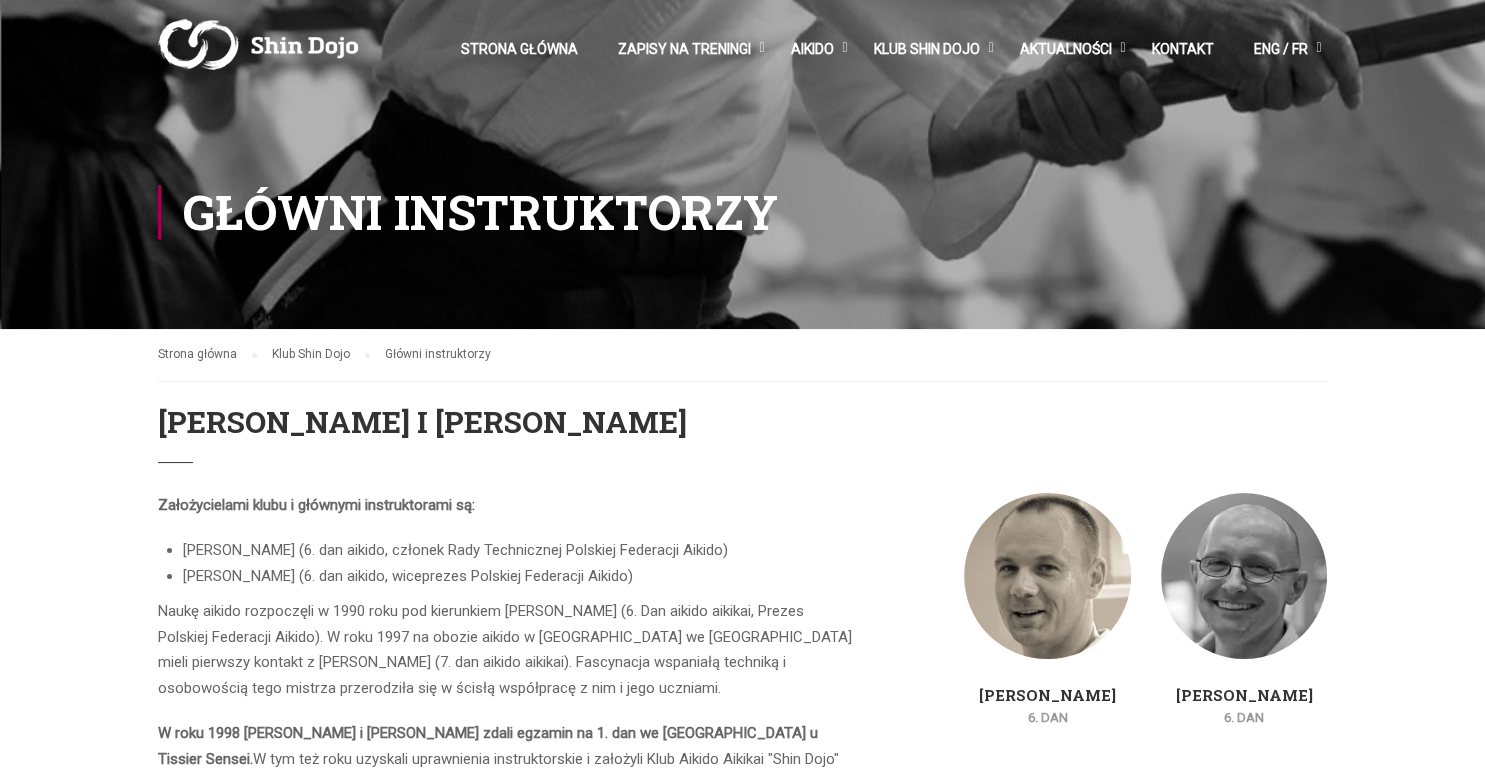 click on "Strona główna" at bounding box center (519, 58) 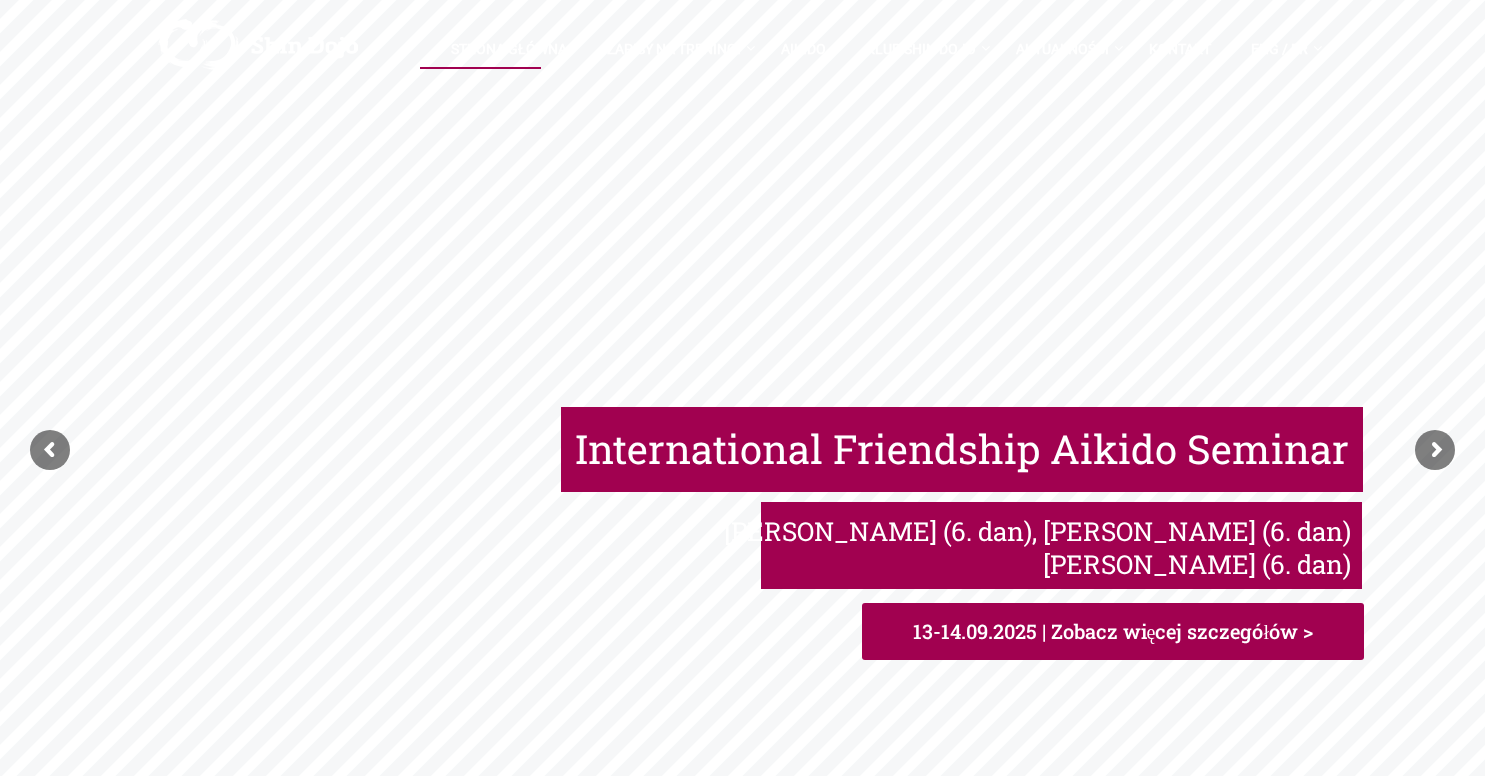 scroll, scrollTop: 0, scrollLeft: 0, axis: both 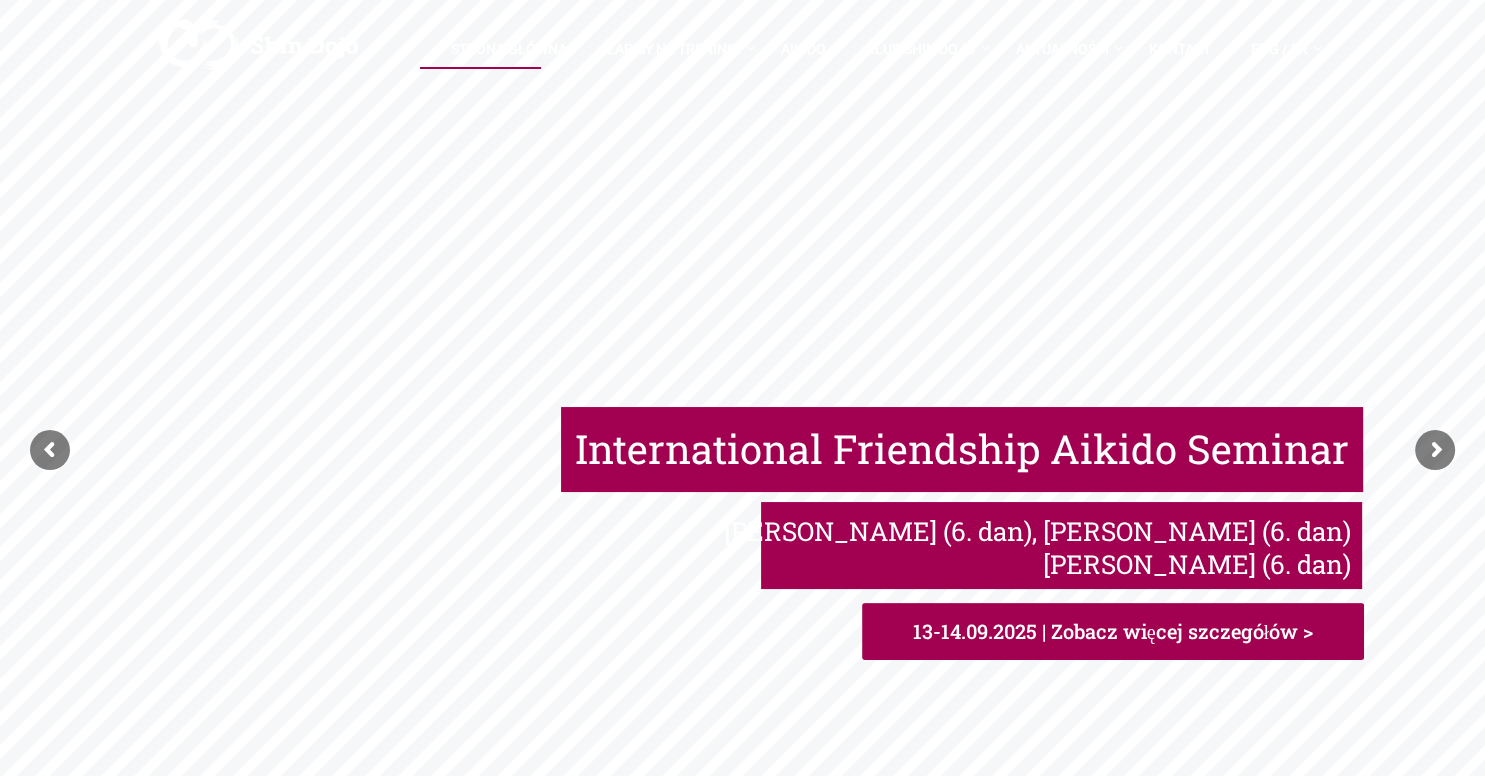 click on "International Friendship Aikido Seminar
Dimitri Crenier (6. dan), Wojciech Drąg (6. dan)
Adam Manikowski (6. dan)
13-14.09.2025 | Zobacz więcej szczegółów >" 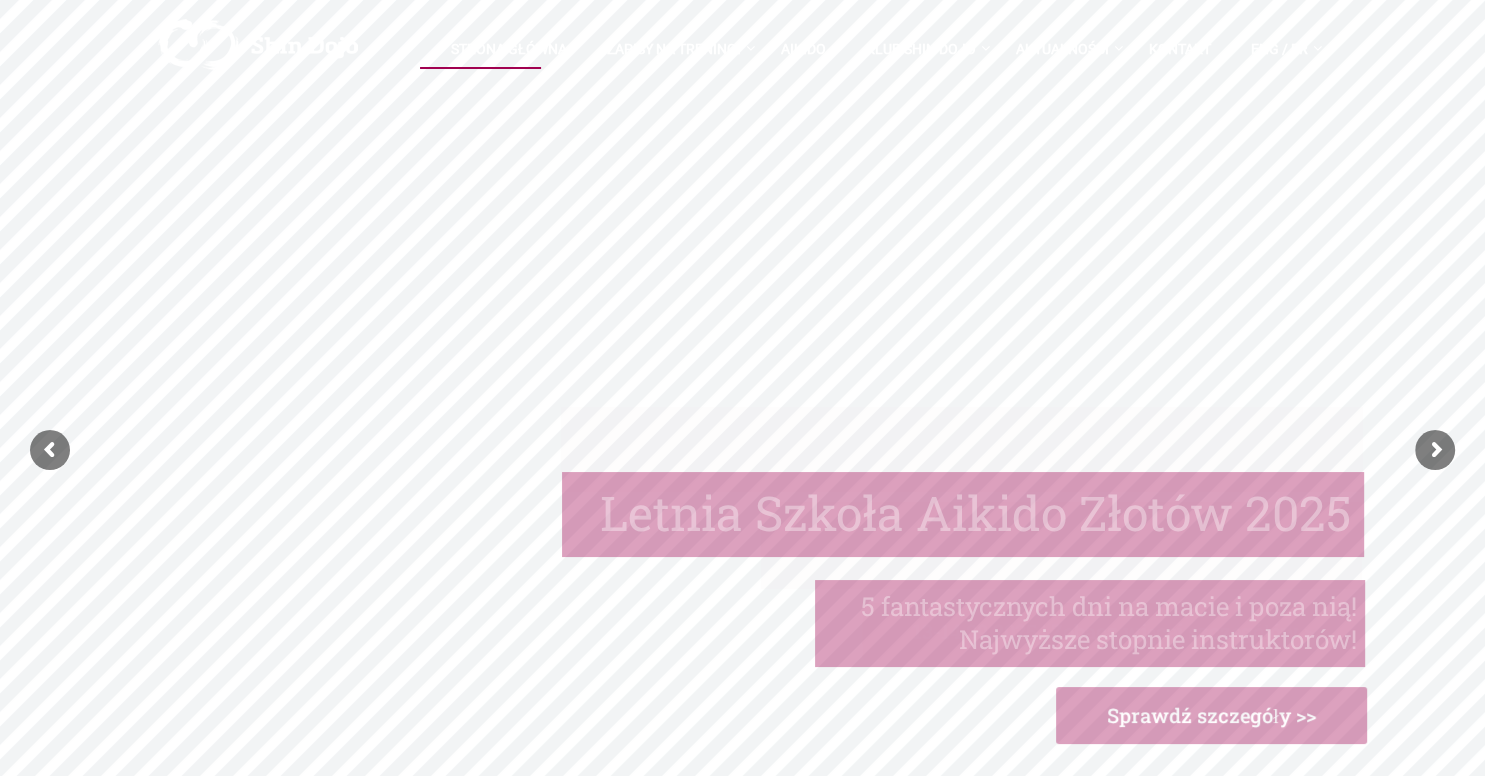 click on "5 fantastycznych dni na macie i poza nią!
Najwyższe stopnie instruktorów!" at bounding box center (912, 619) 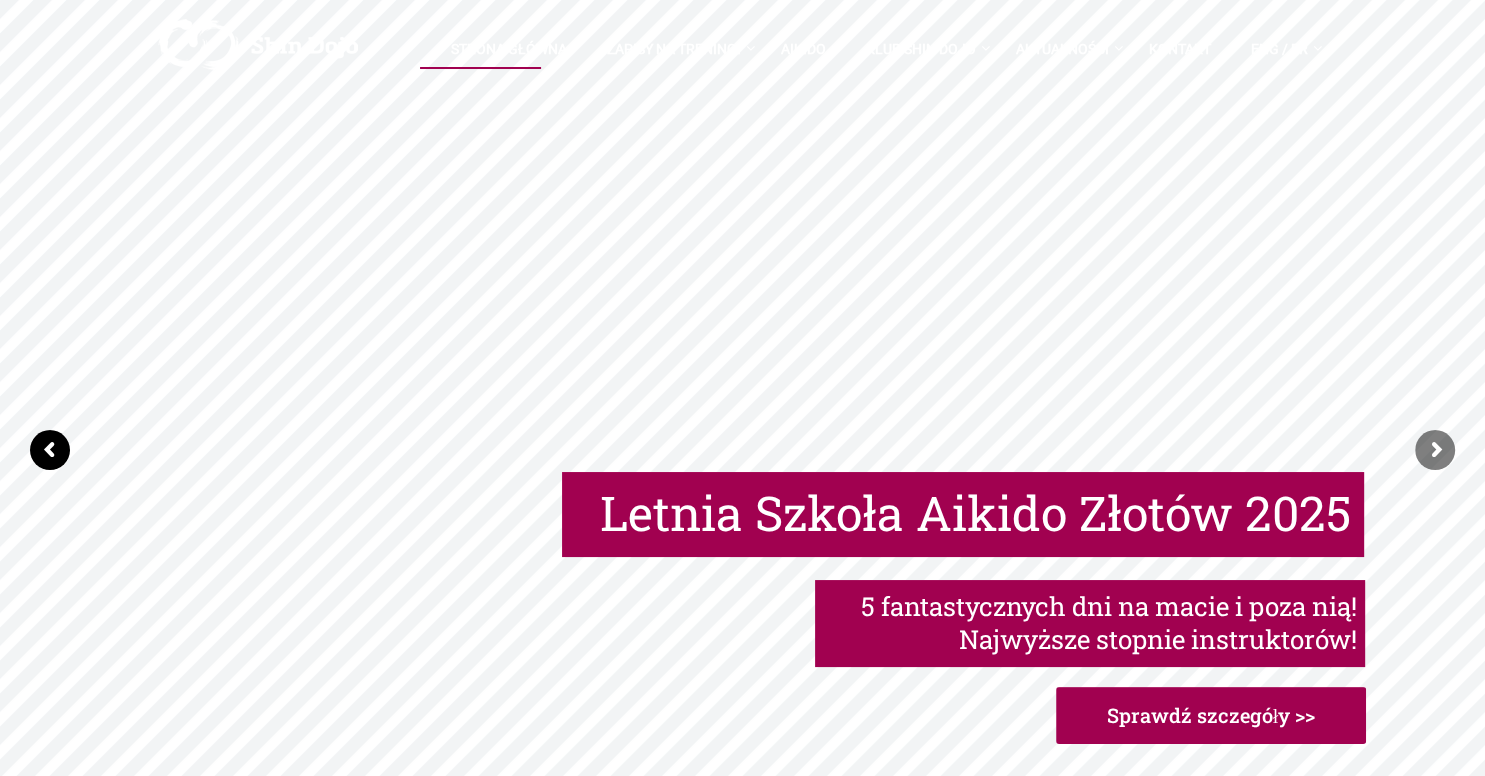 click 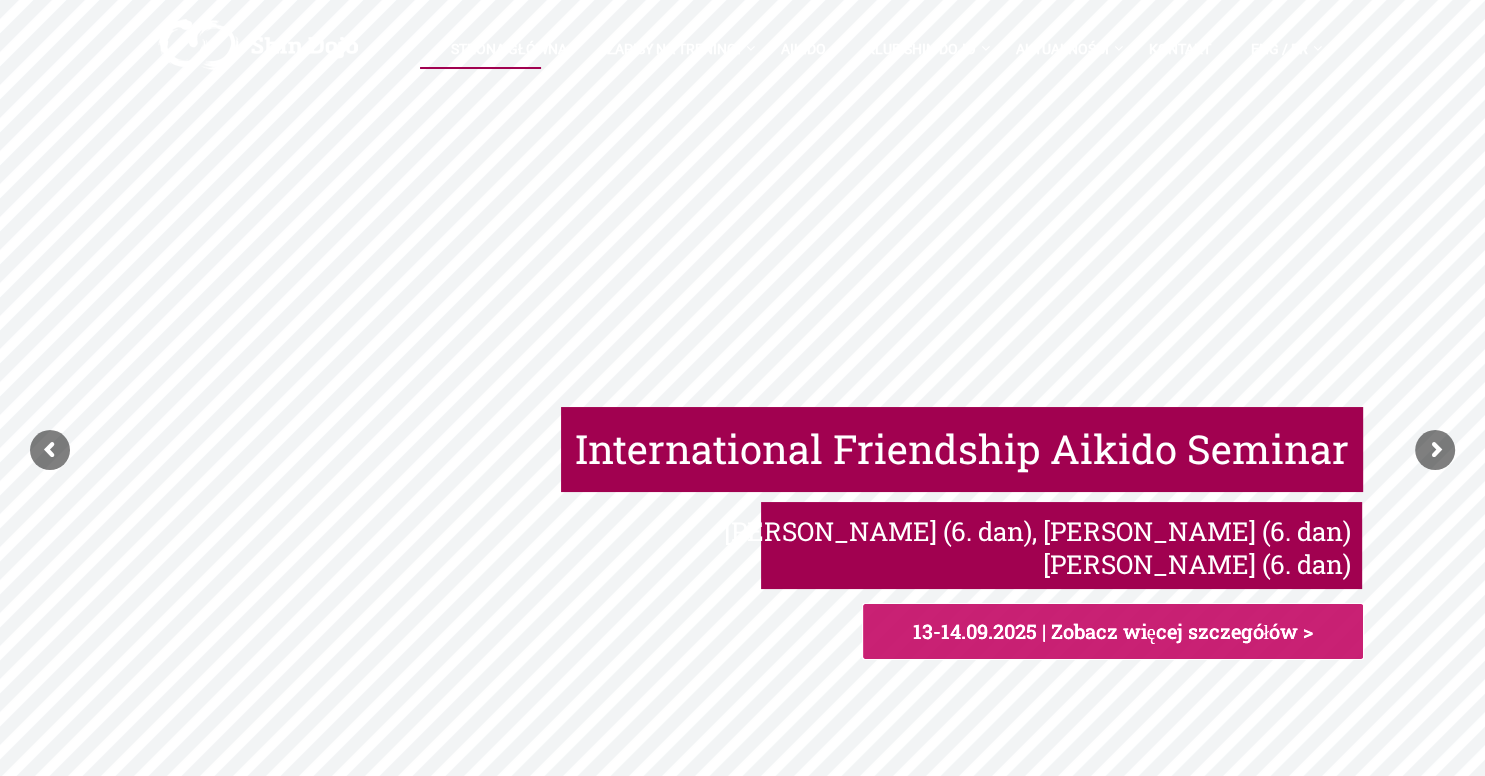 click on "13-14.09.2025 | Zobacz więcej szczegółów >" at bounding box center [1113, 631] 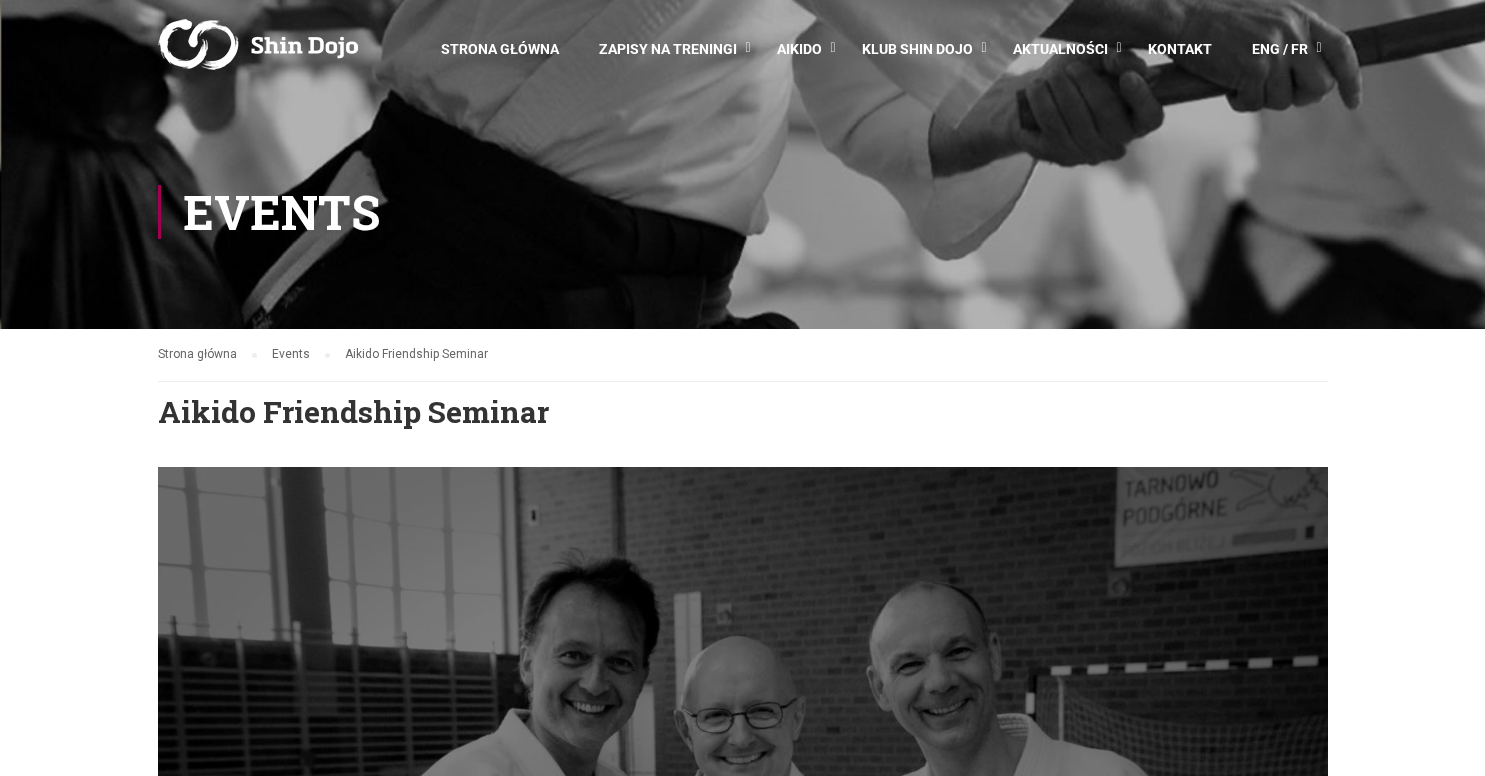 scroll, scrollTop: 0, scrollLeft: 0, axis: both 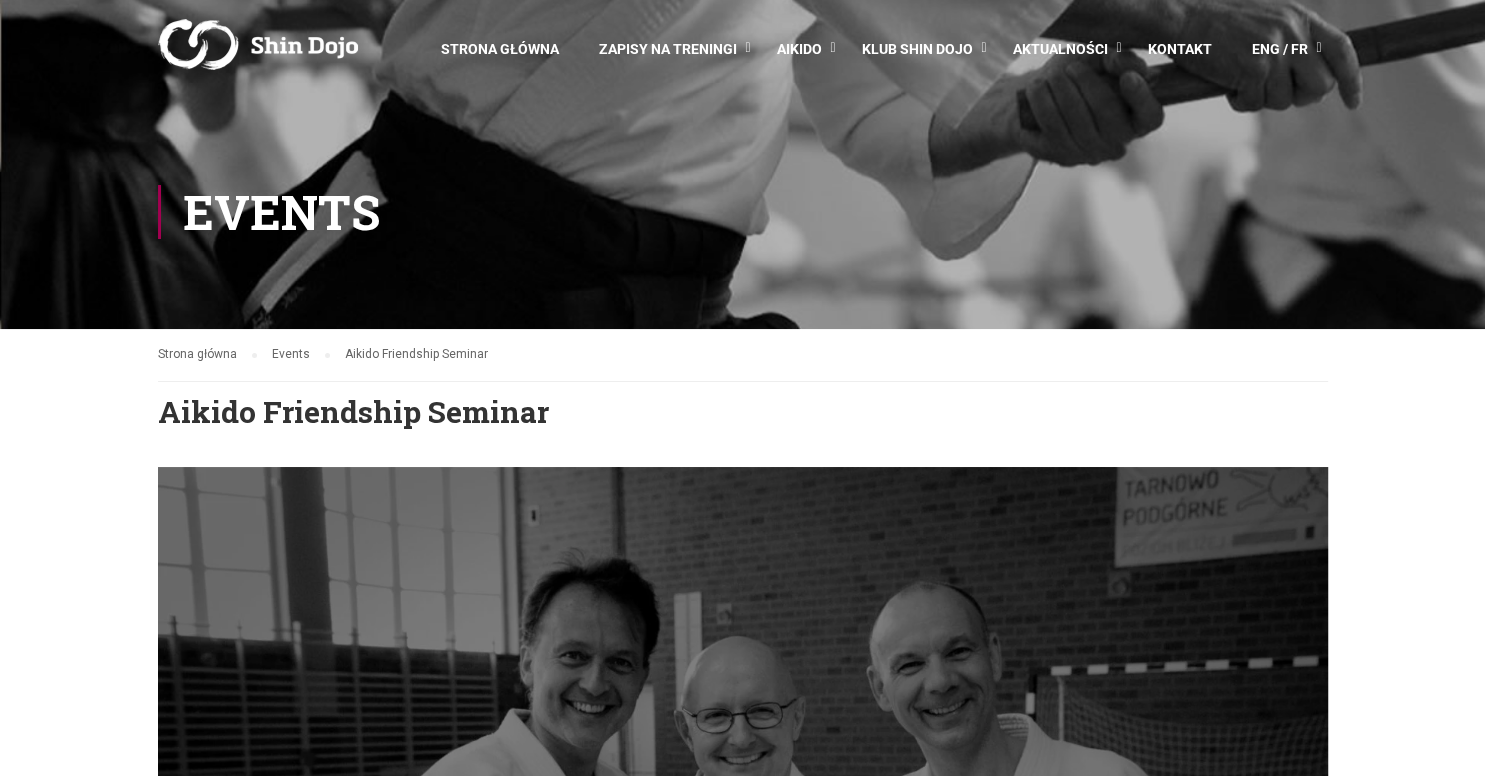 click on "Strona główna" at bounding box center [500, 58] 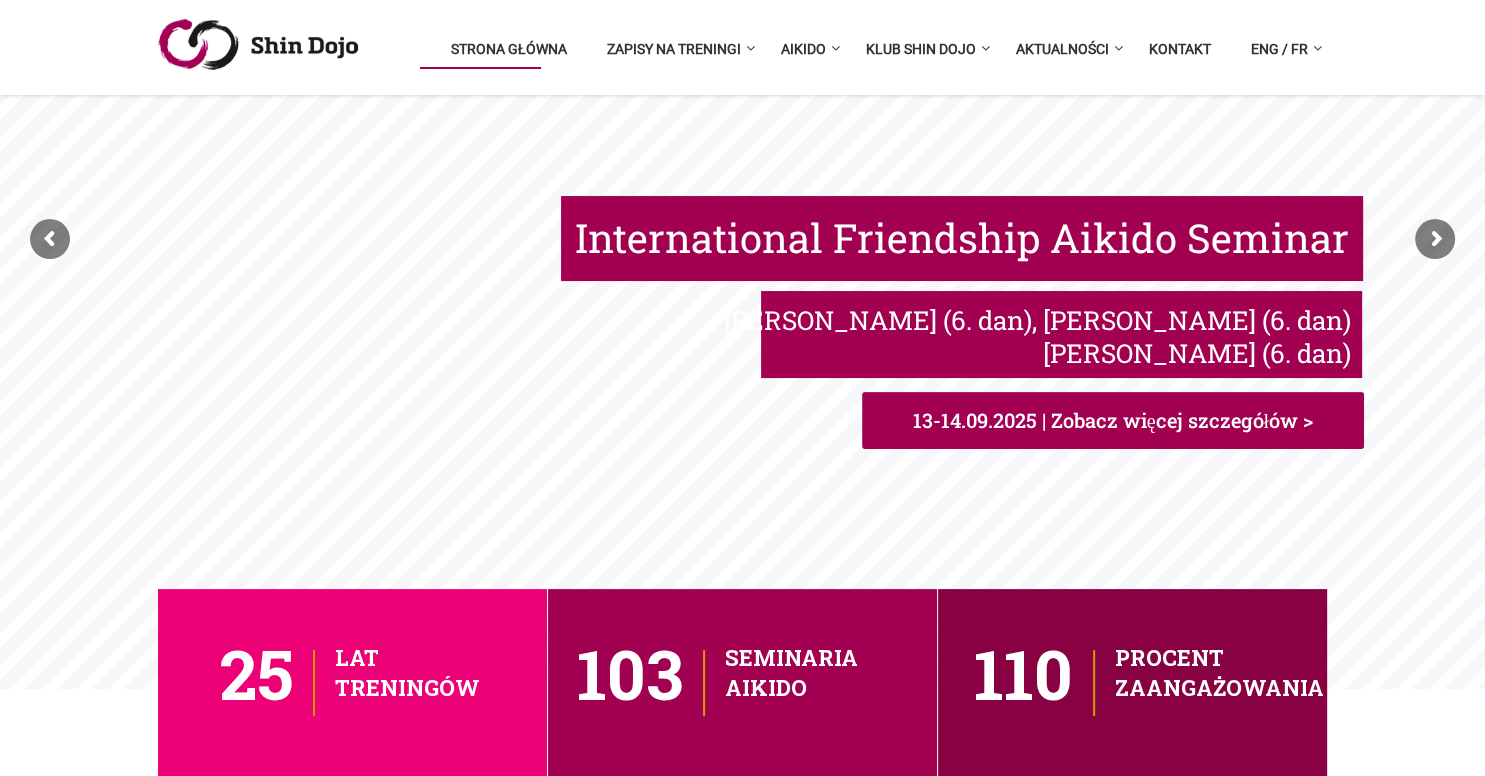 scroll, scrollTop: 0, scrollLeft: 0, axis: both 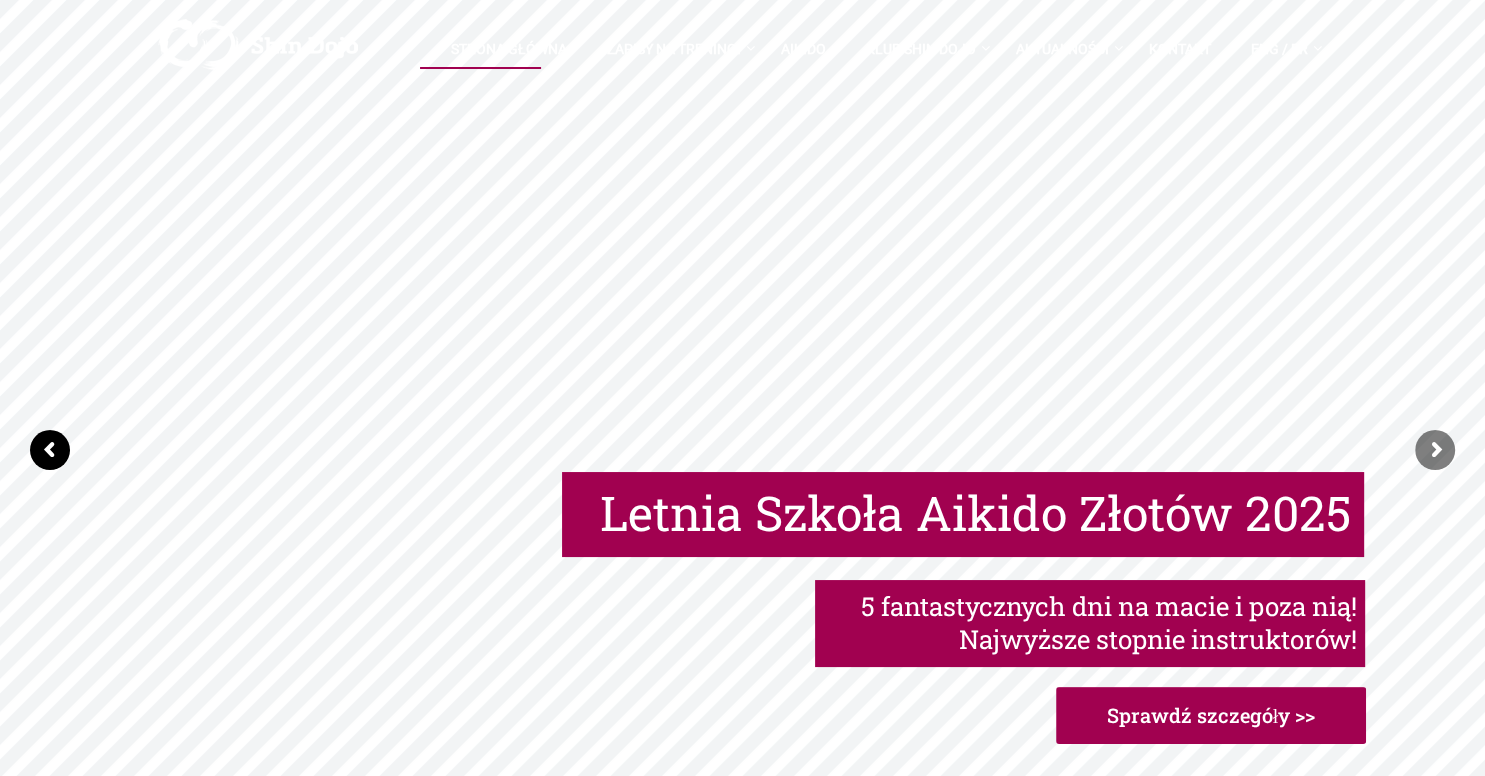 click 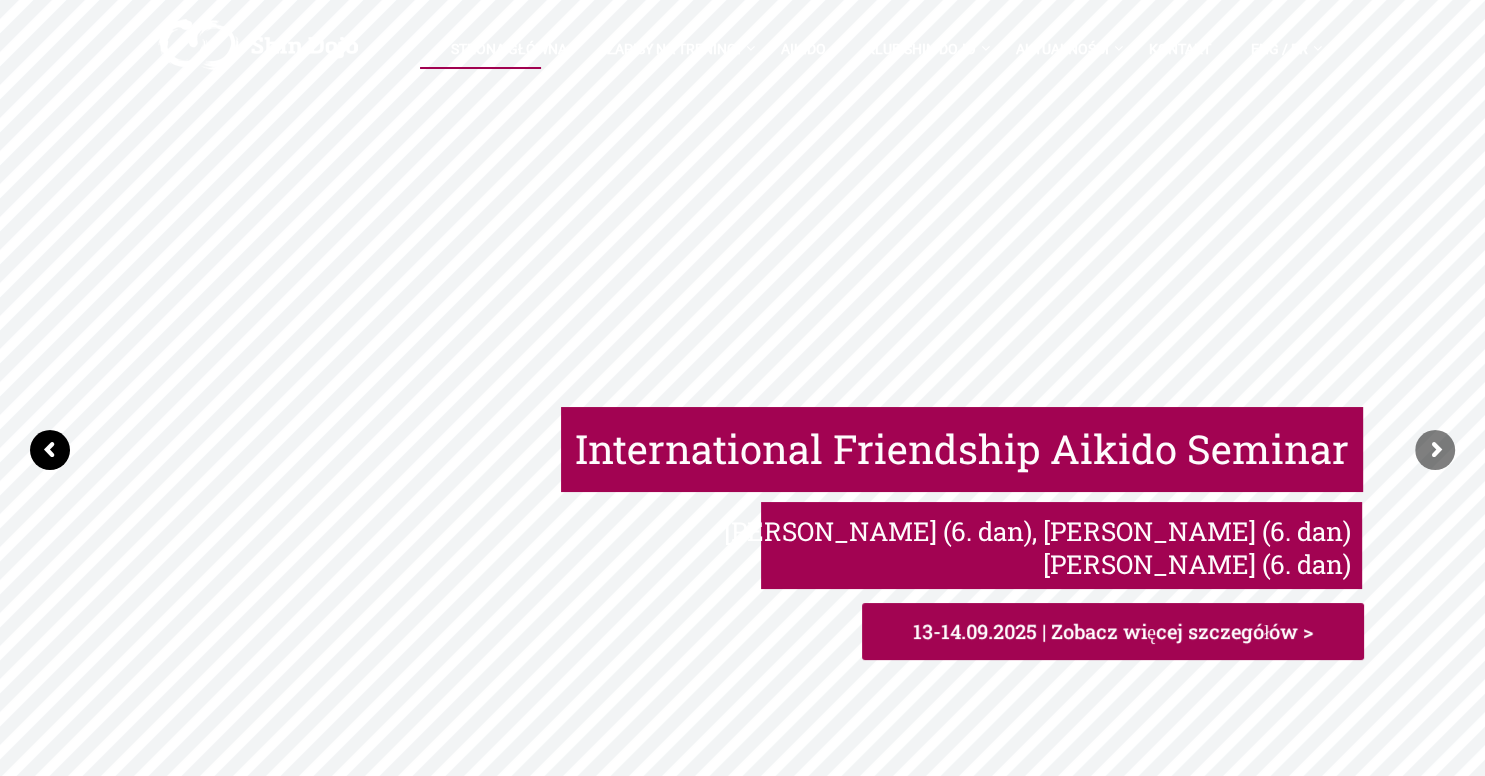 click 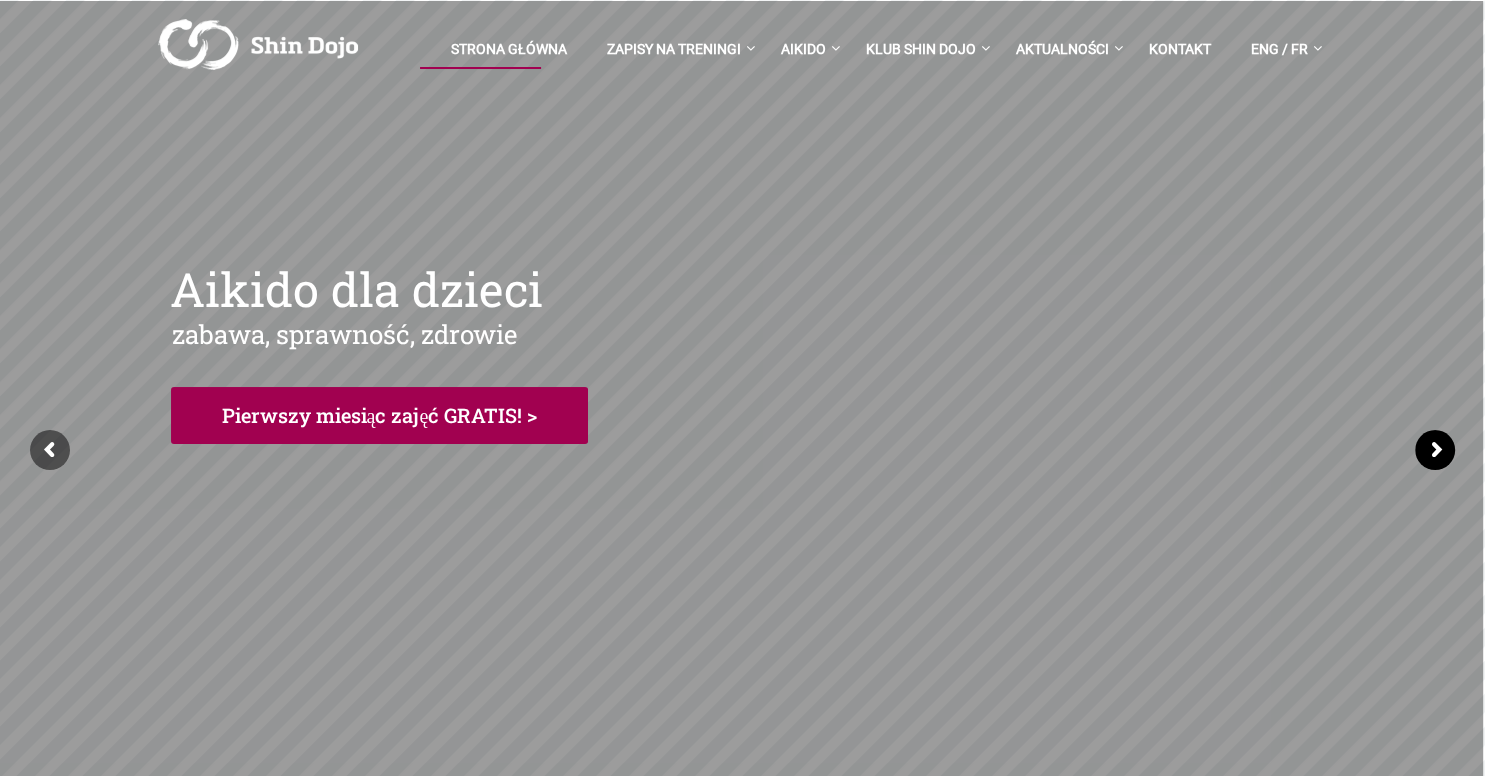 click 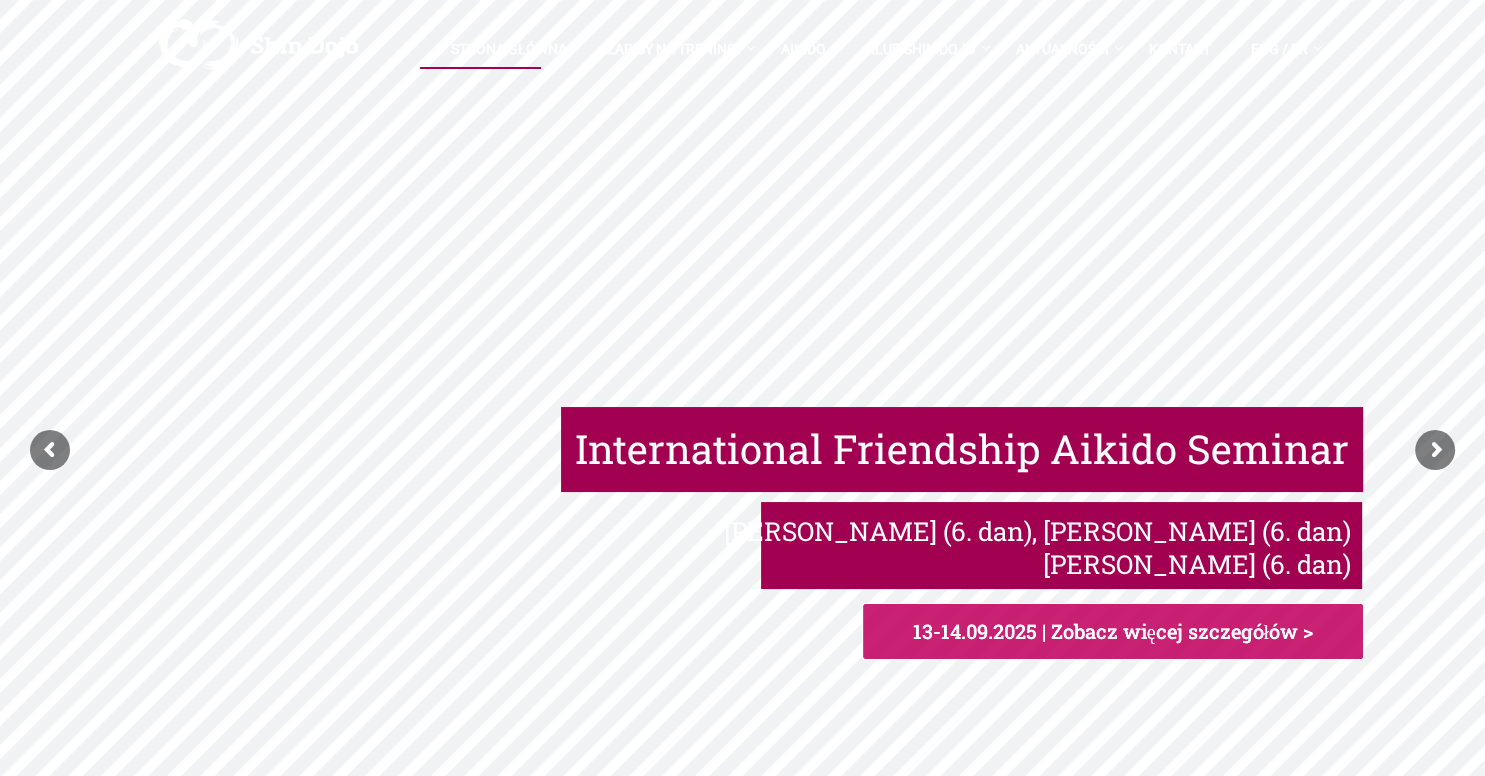 click on "13-14.09.2025 | Zobacz więcej szczegółów >" at bounding box center [1113, 631] 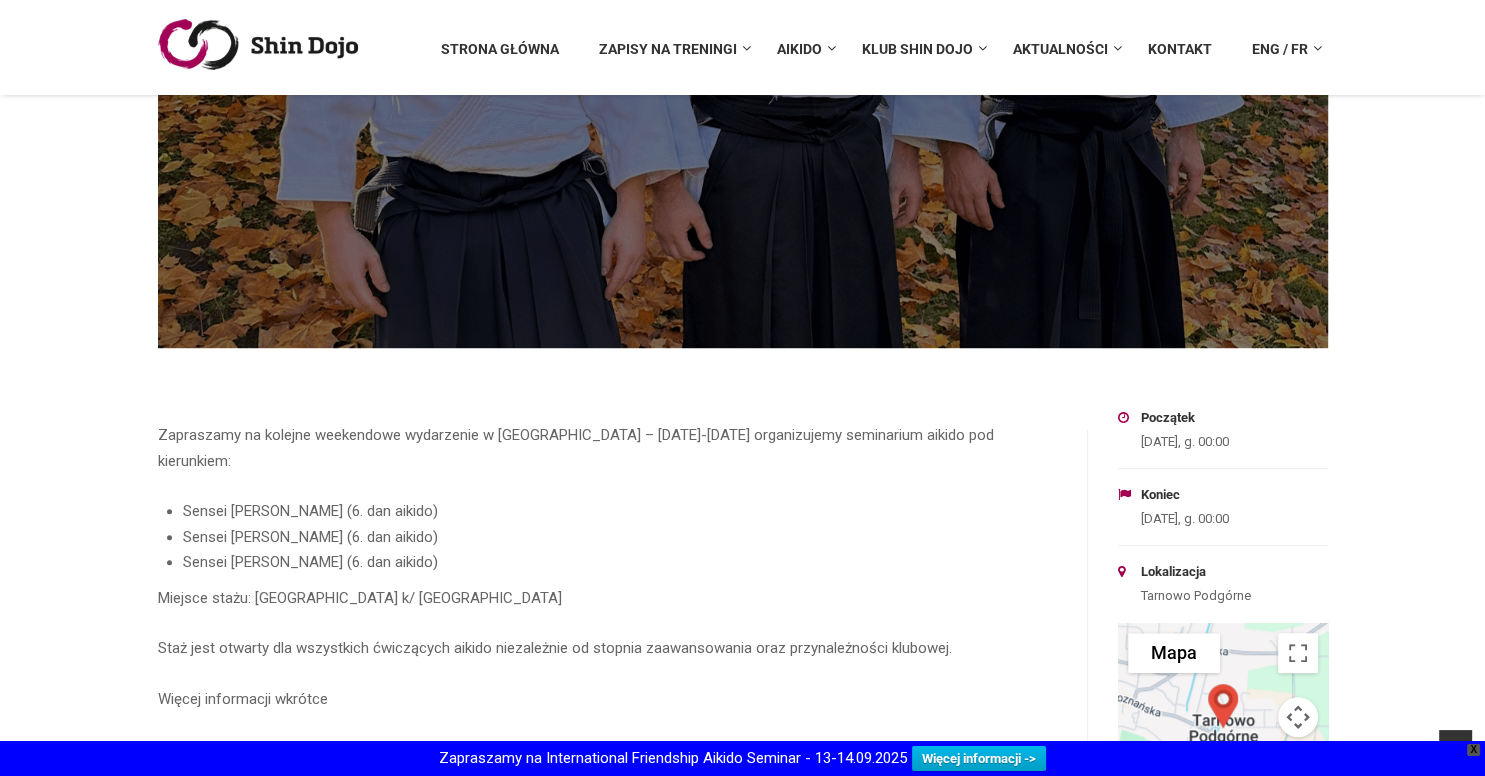 scroll, scrollTop: 528, scrollLeft: 0, axis: vertical 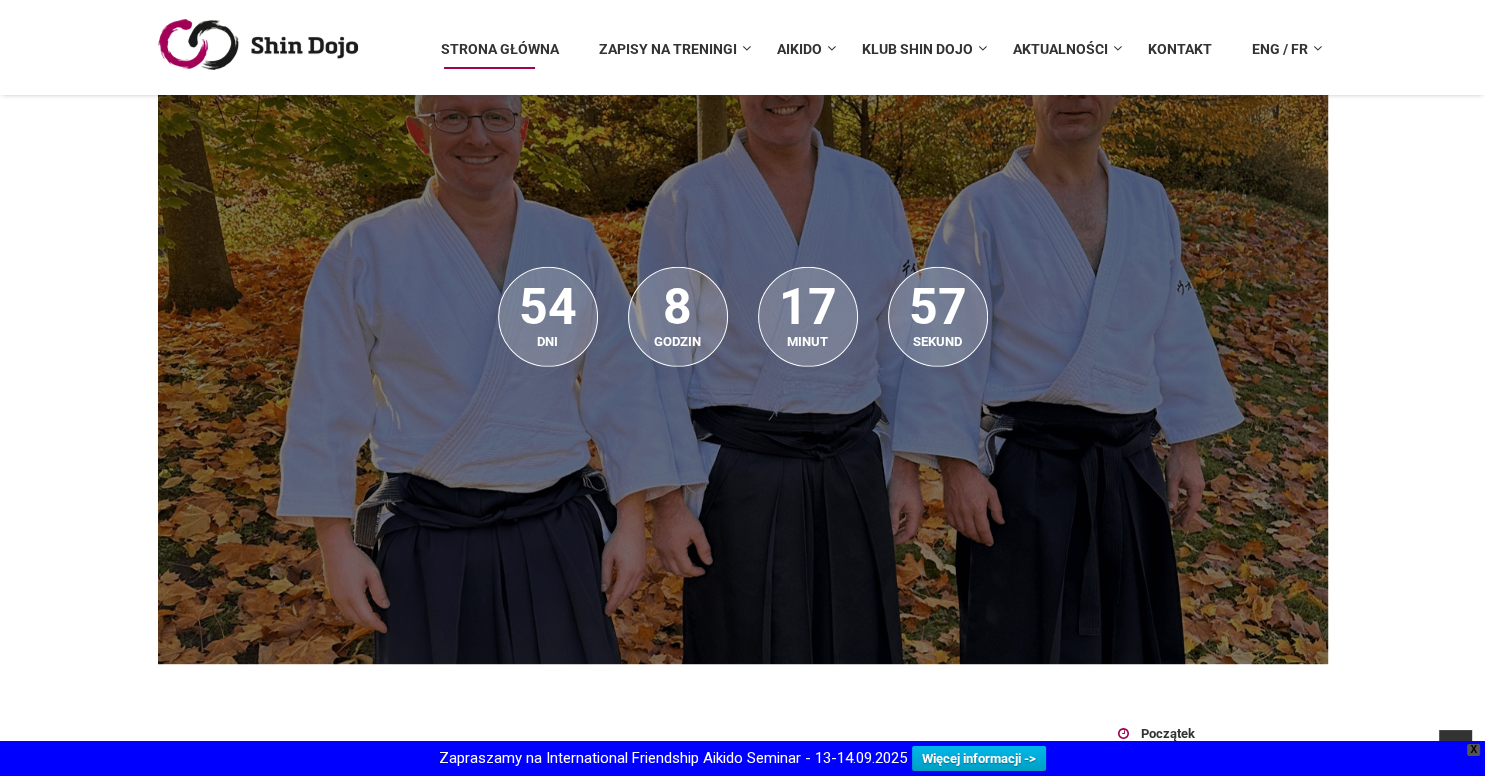 click on "Strona główna" at bounding box center [500, 58] 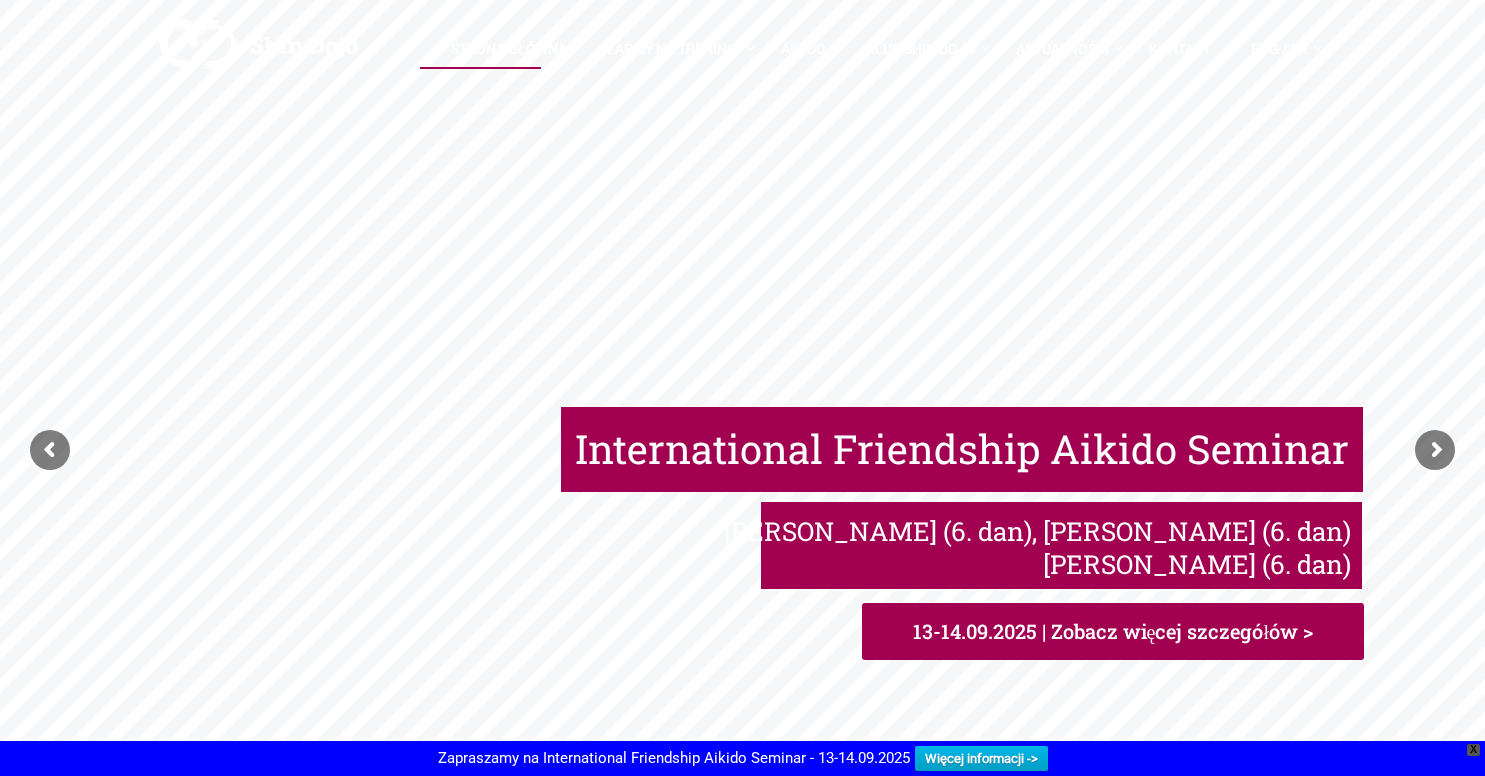 scroll, scrollTop: 0, scrollLeft: 0, axis: both 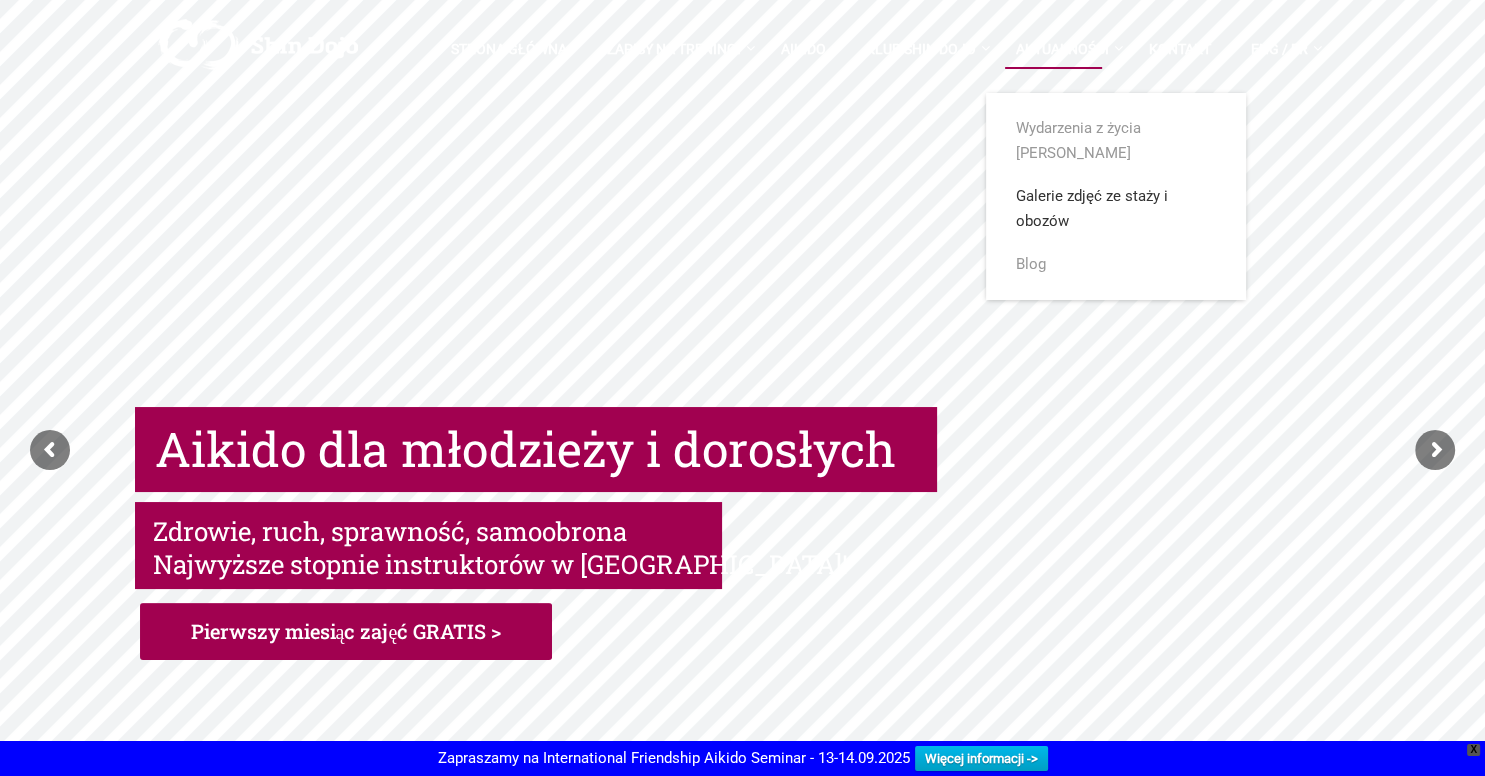 click on "Galerie zdjęć ze staży i obozów" at bounding box center (1116, 210) 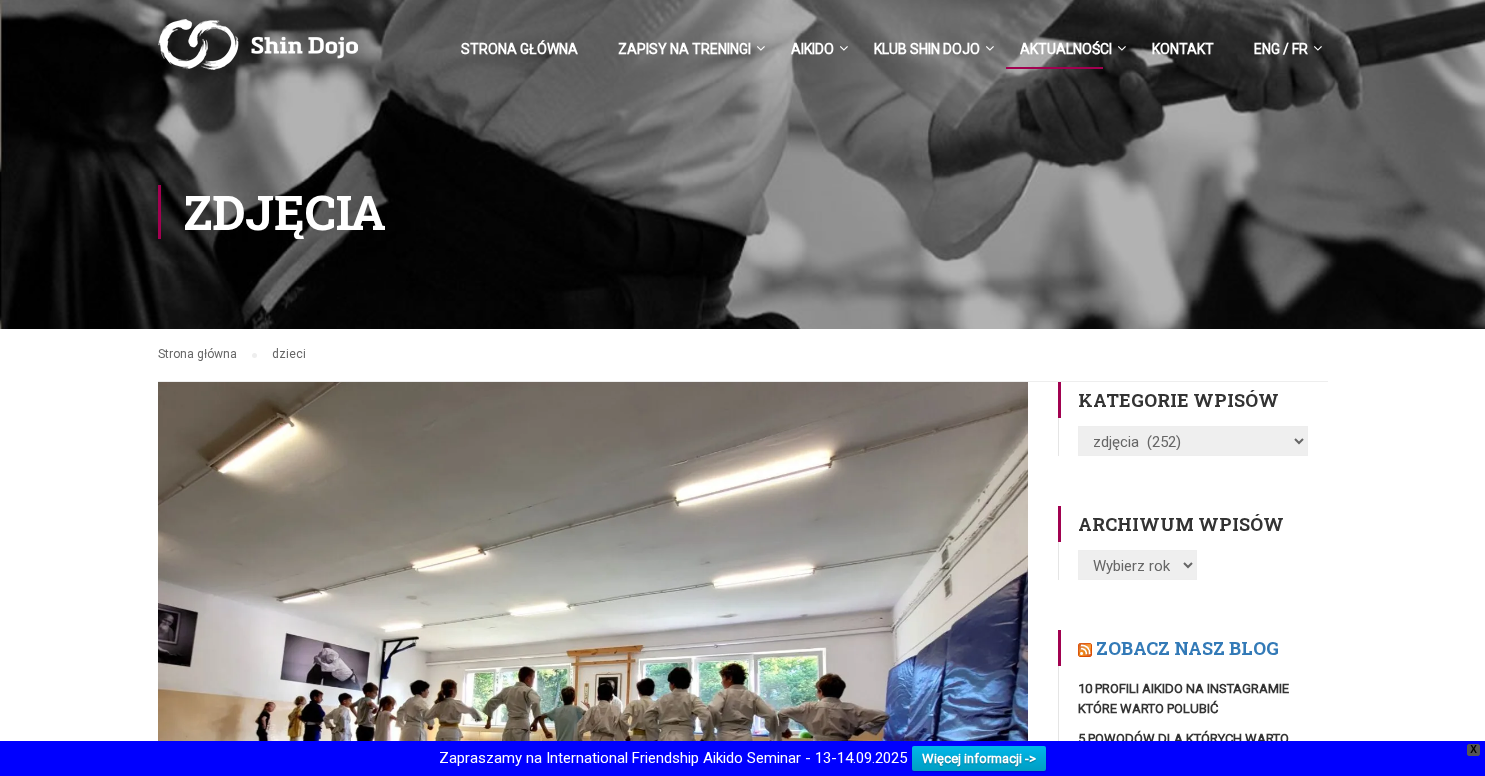 scroll, scrollTop: 0, scrollLeft: 0, axis: both 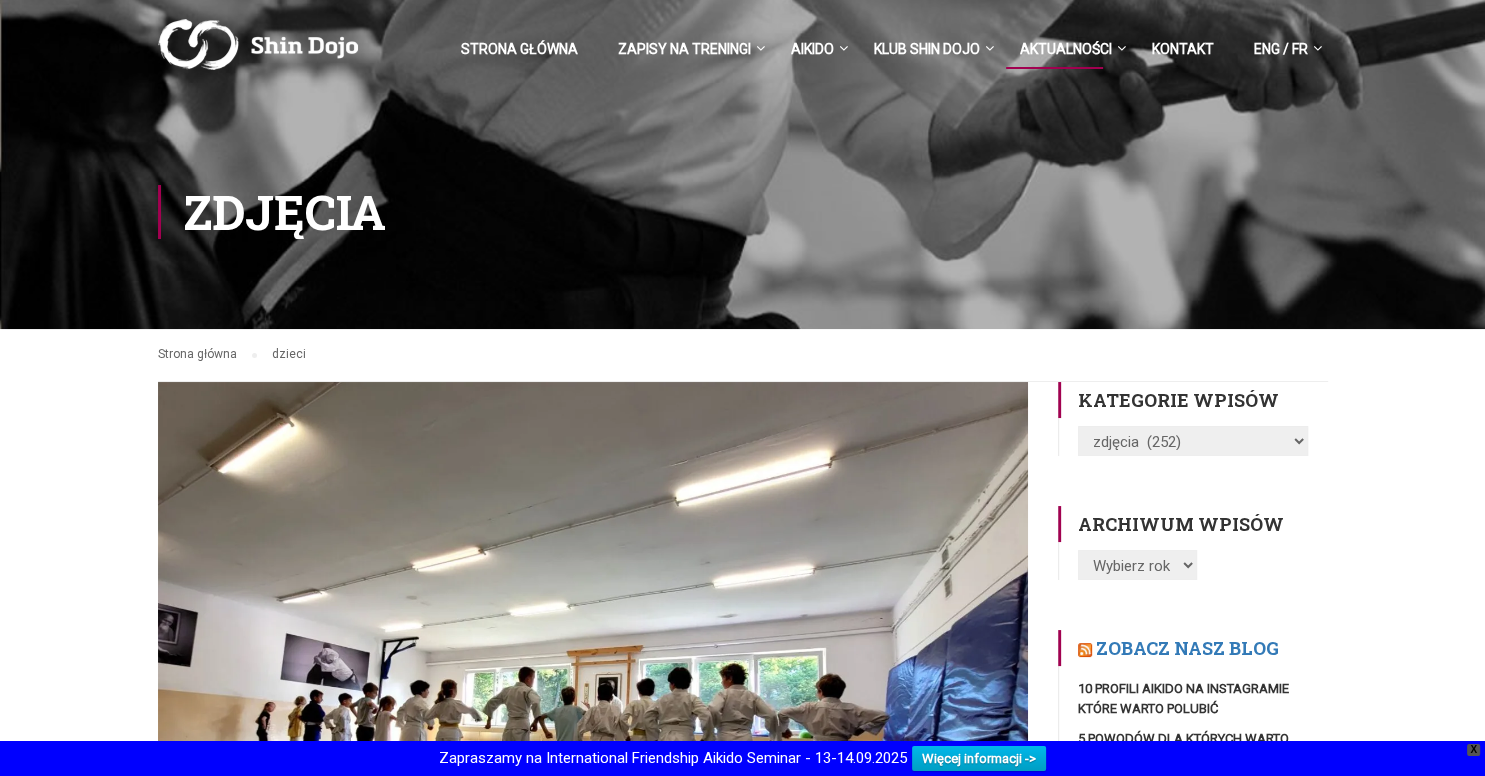 select on "8" 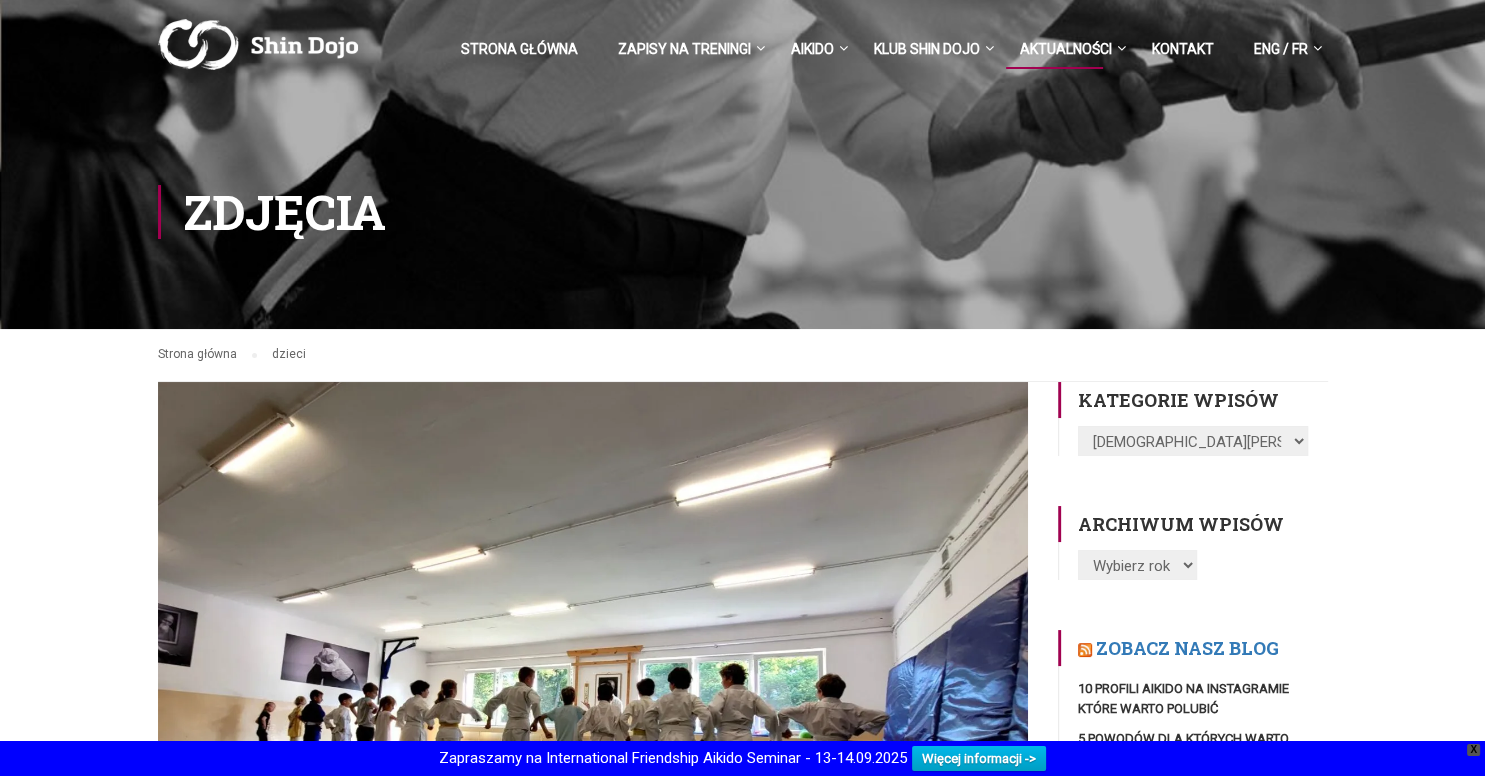 click on "Christian Tissier  (38)" at bounding box center [0, 0] 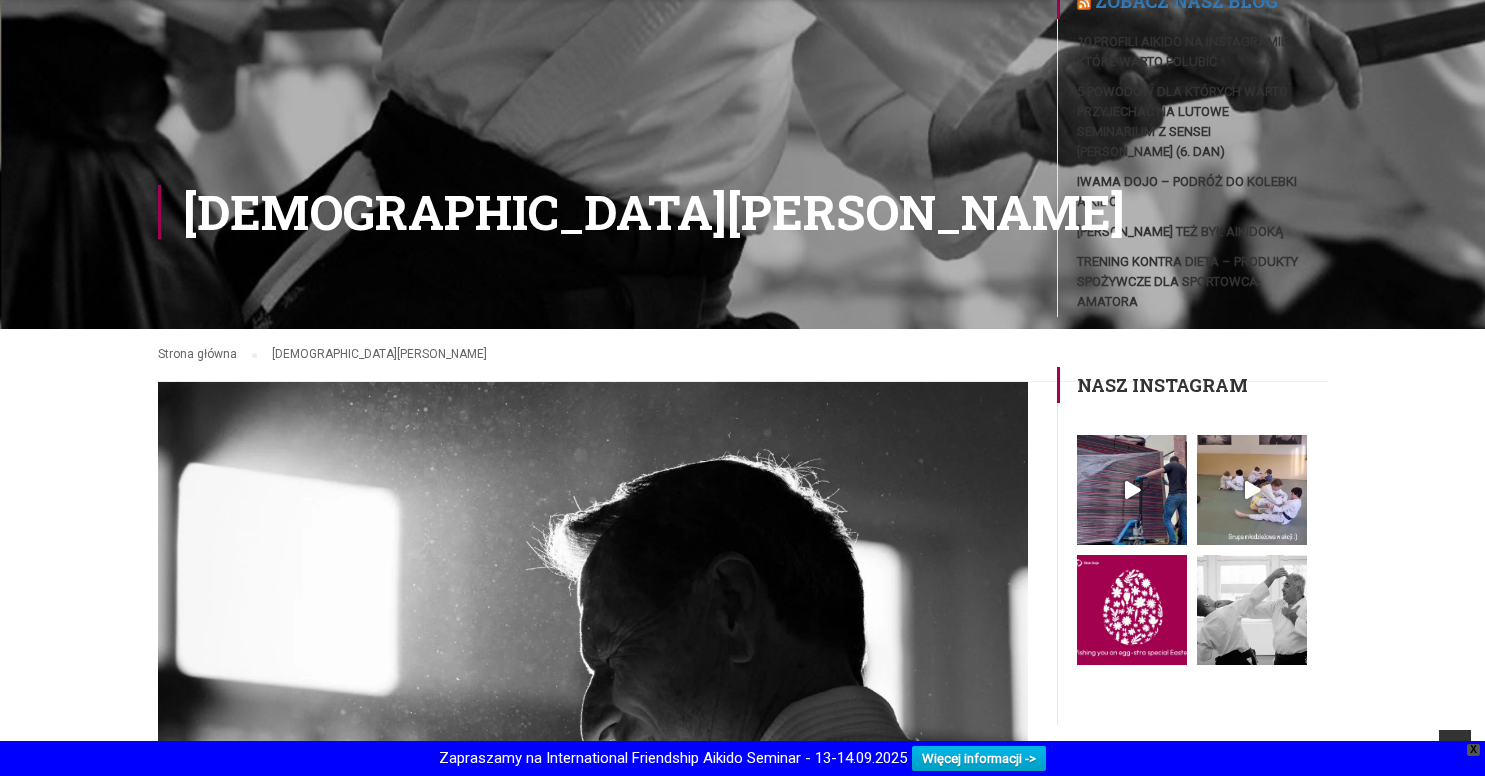 scroll, scrollTop: 2323, scrollLeft: 0, axis: vertical 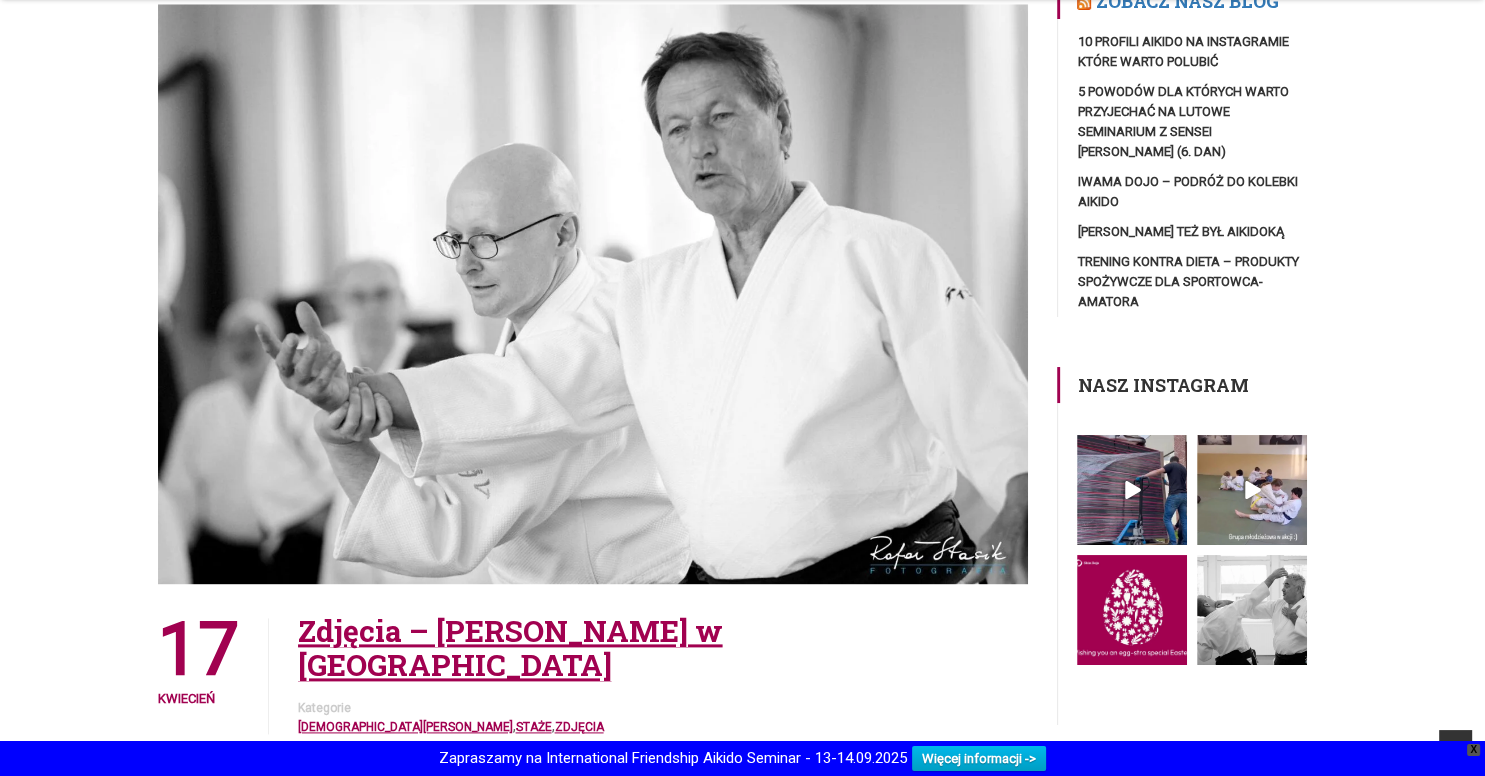 click at bounding box center (593, 294) 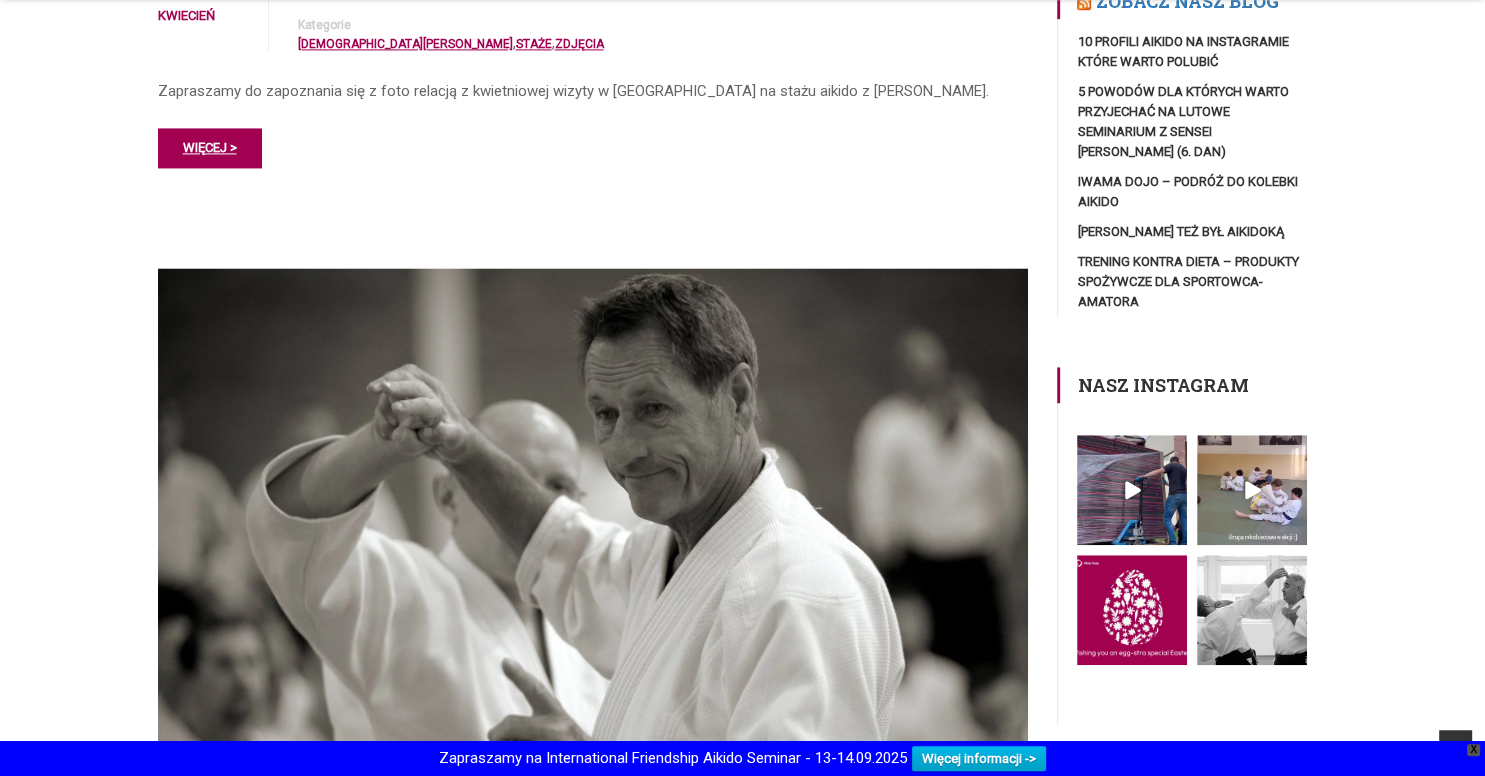 scroll, scrollTop: 3168, scrollLeft: 0, axis: vertical 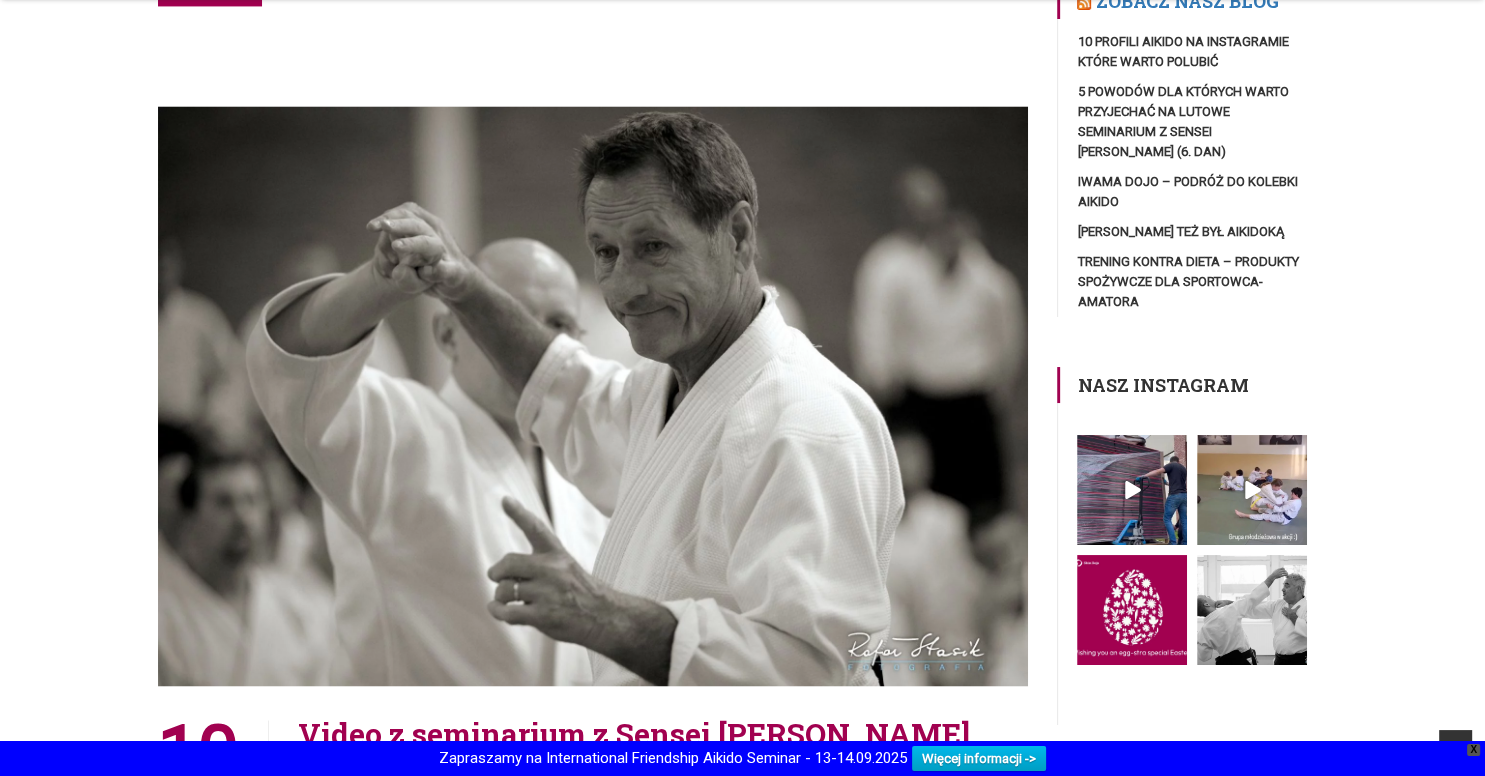click at bounding box center [593, 396] 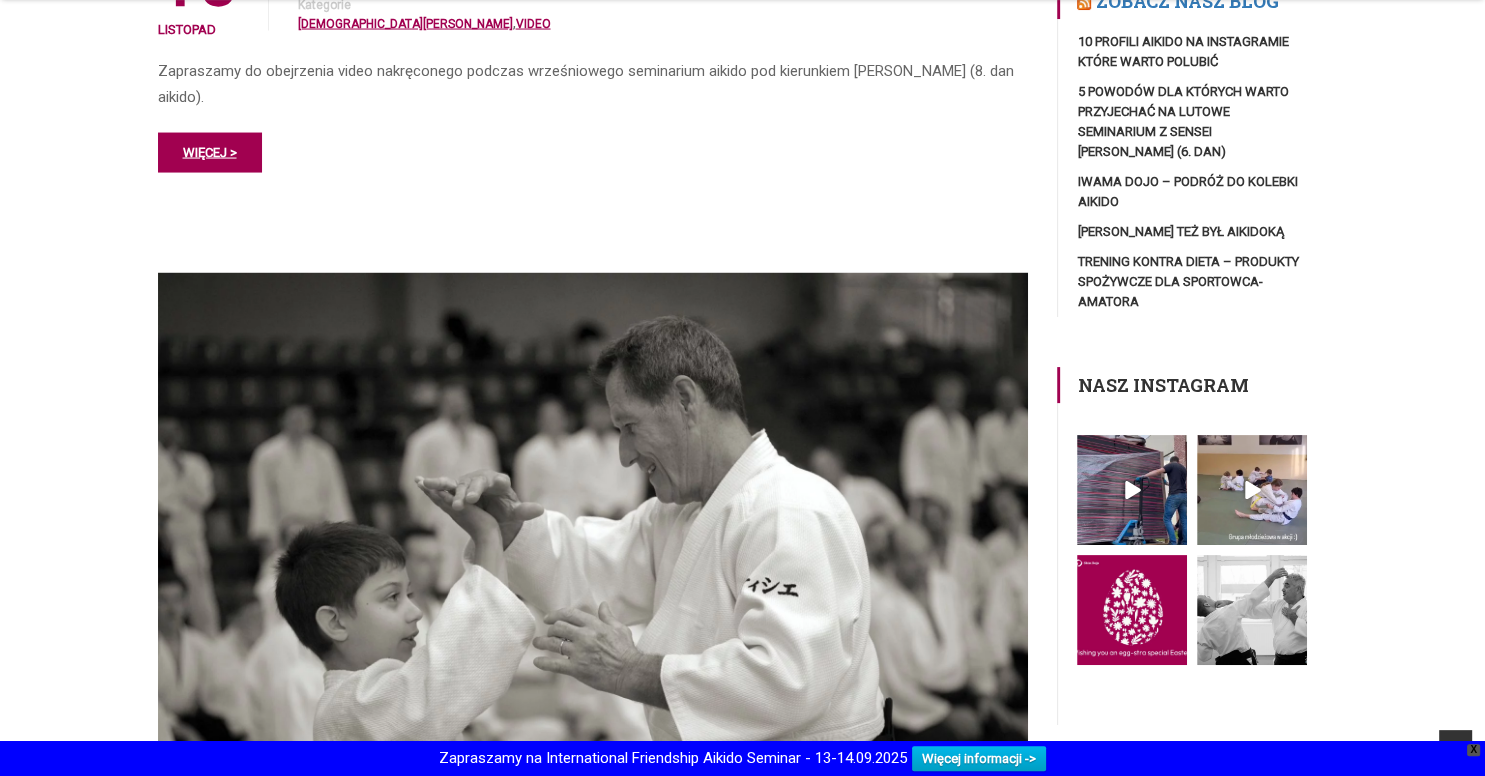 scroll, scrollTop: 4012, scrollLeft: 0, axis: vertical 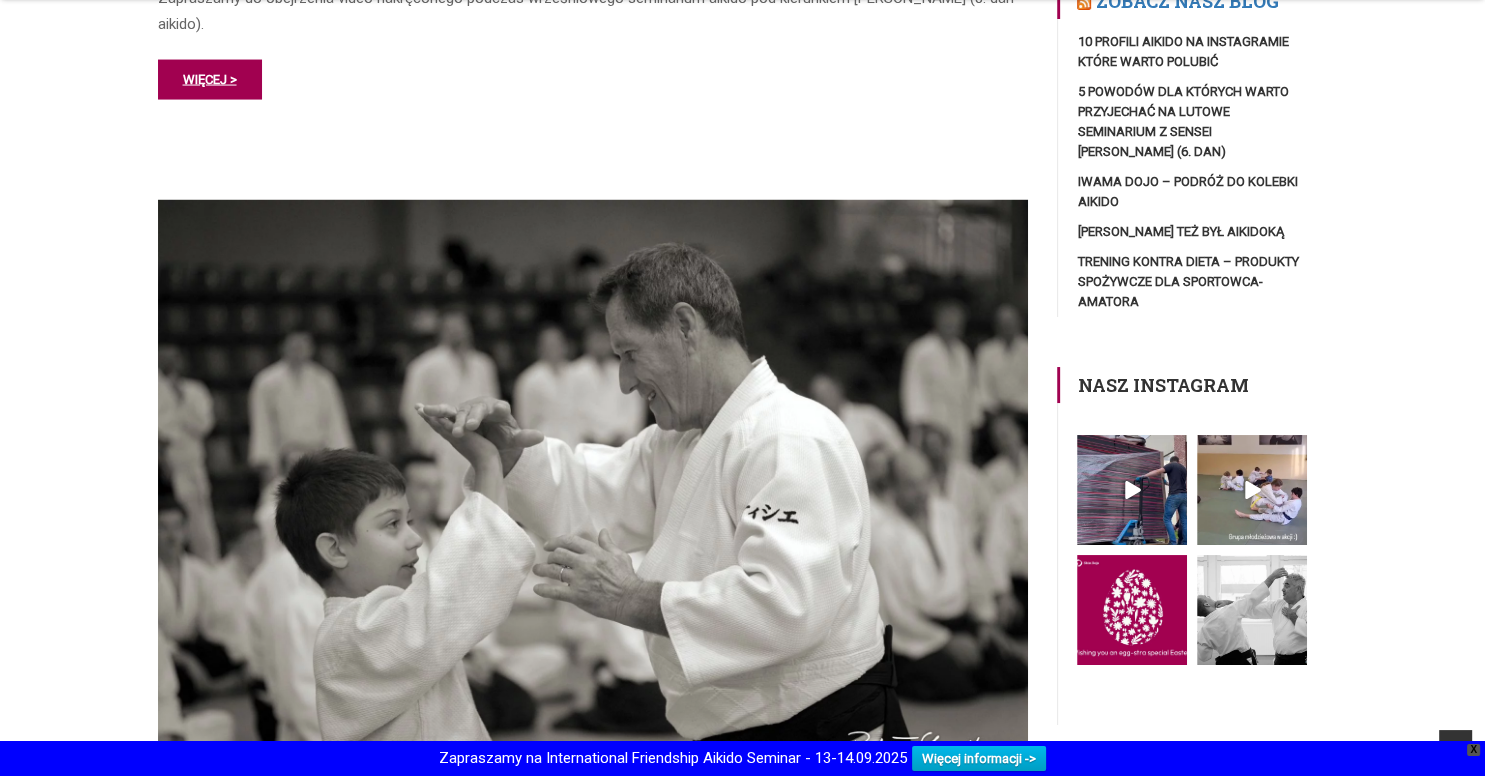 click at bounding box center [593, 490] 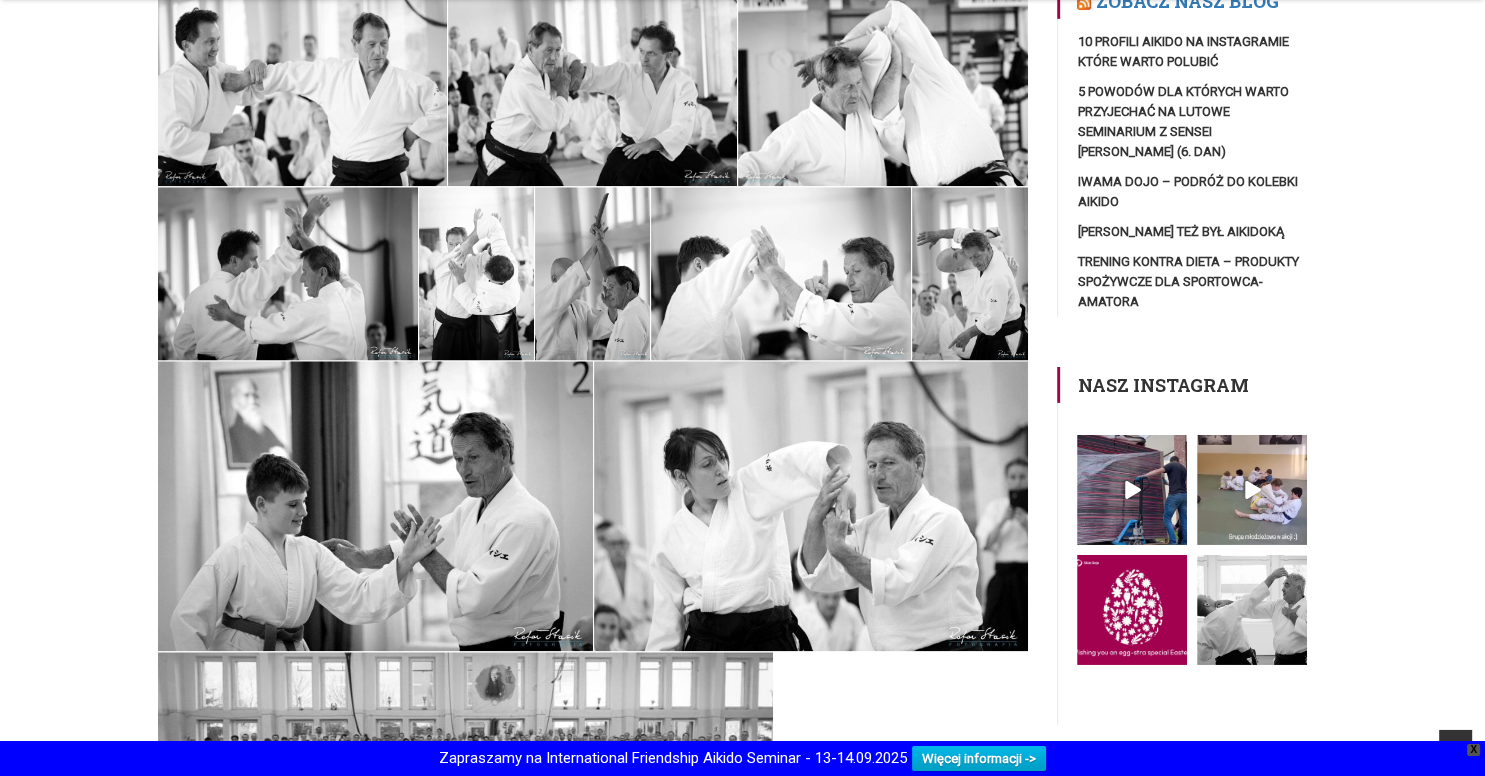 scroll, scrollTop: 2539, scrollLeft: 0, axis: vertical 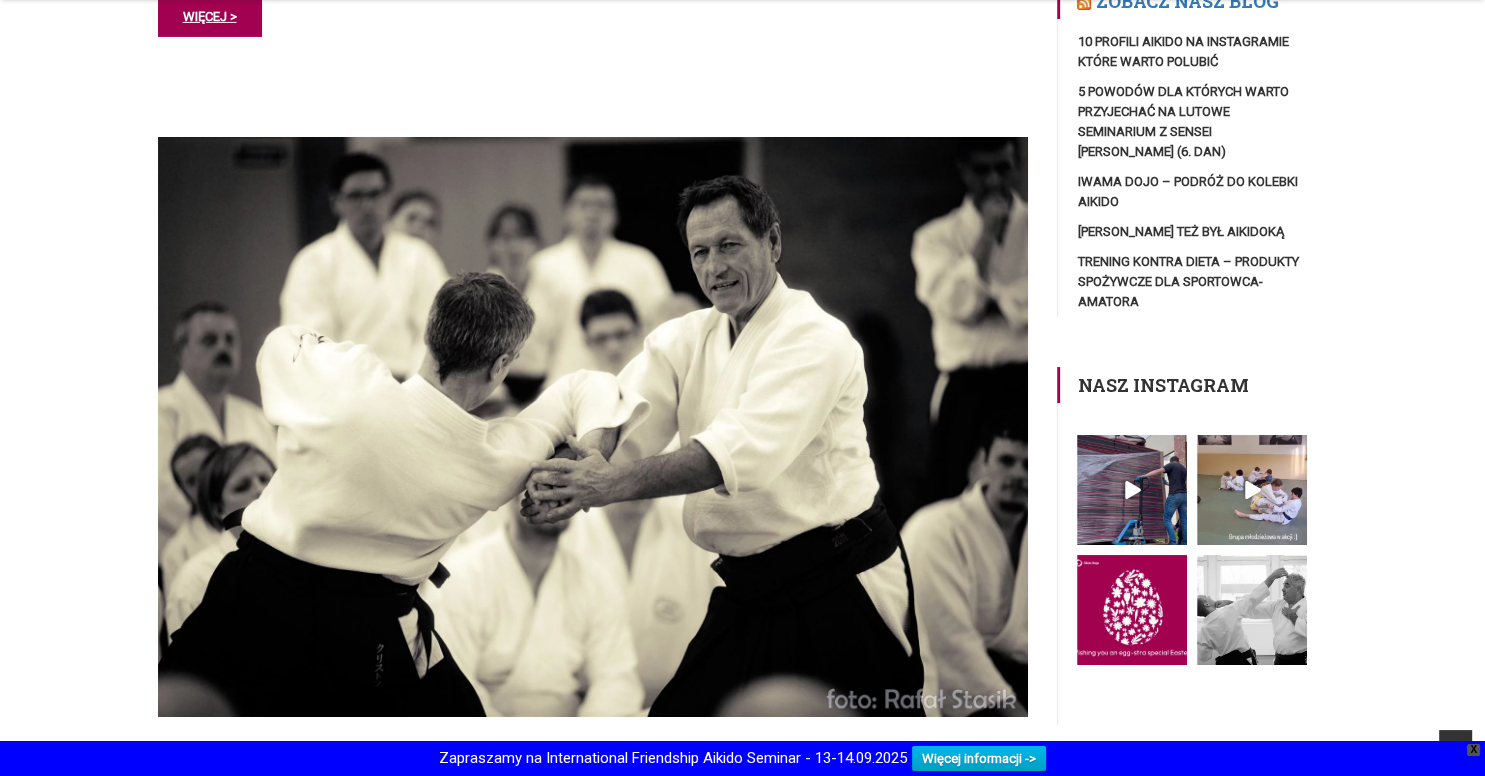 click at bounding box center (593, 426) 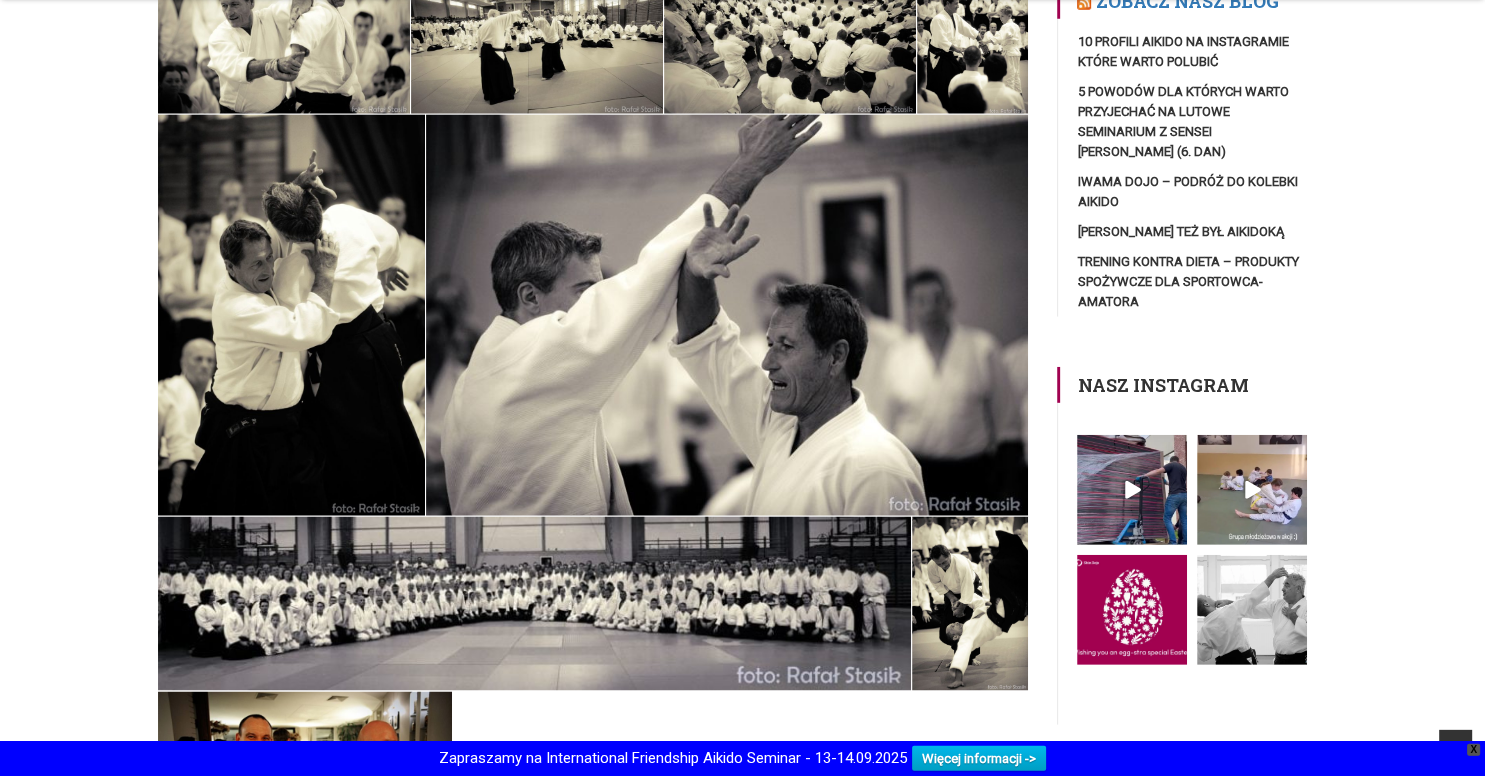 scroll, scrollTop: 3173, scrollLeft: 0, axis: vertical 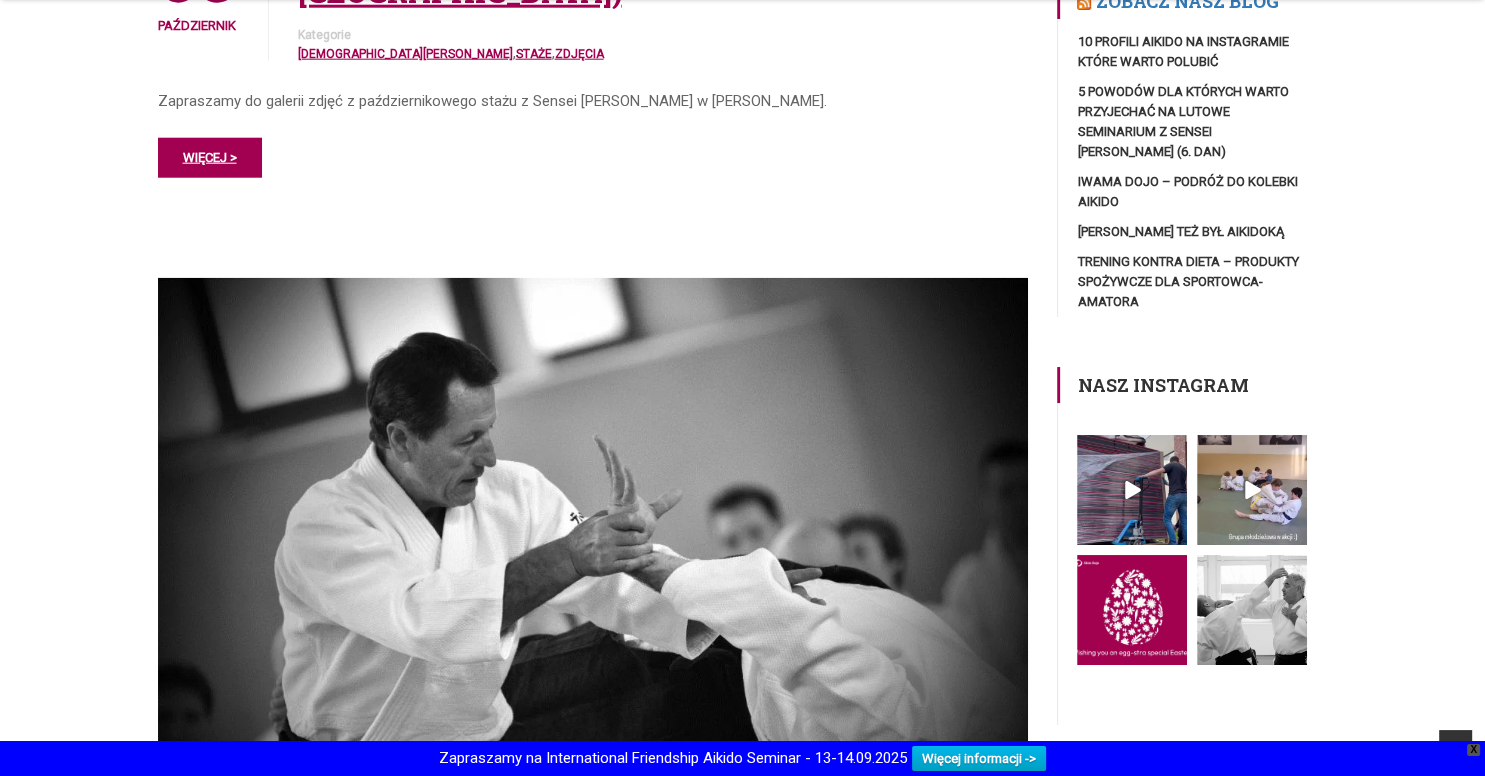 click at bounding box center [593, 567] 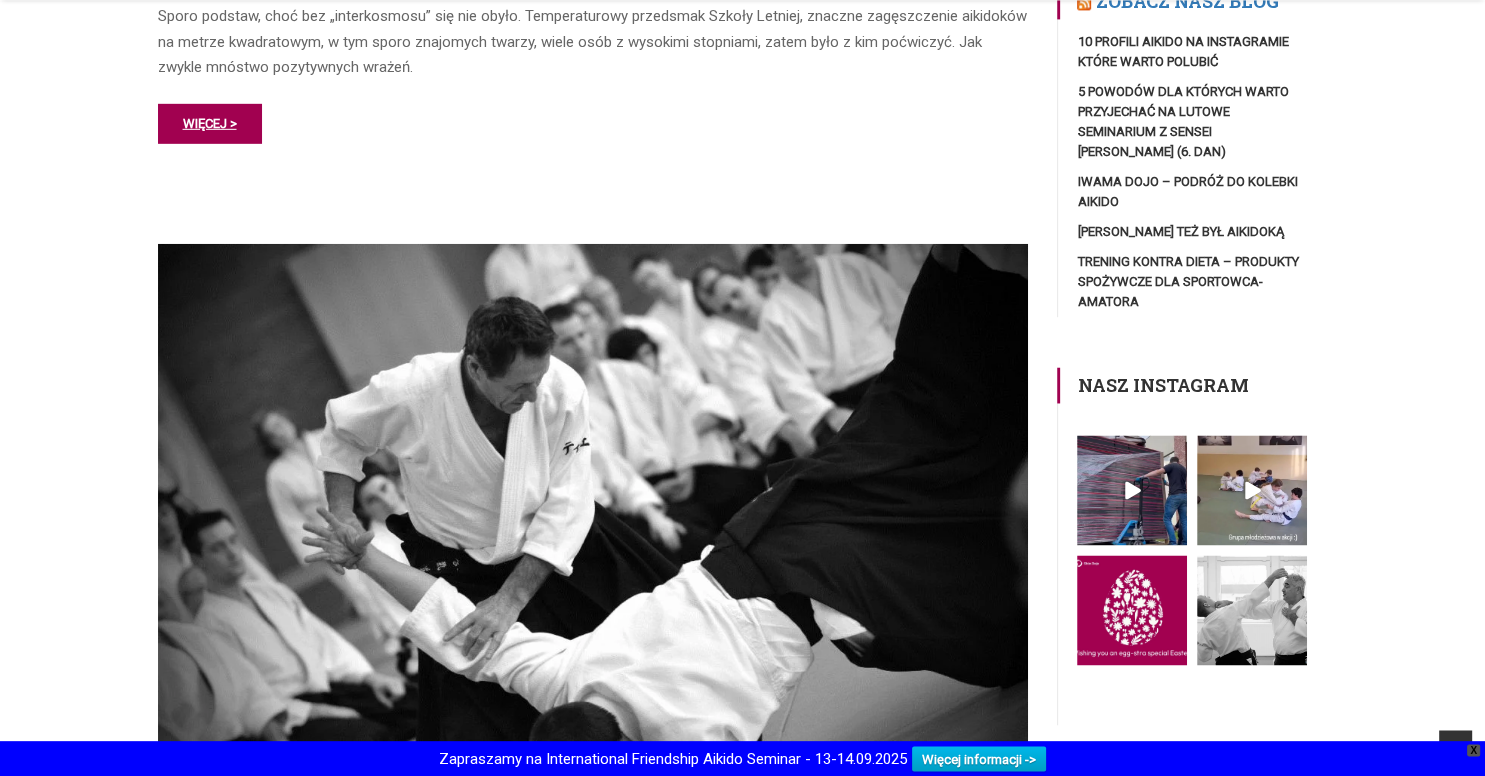 scroll, scrollTop: 13515, scrollLeft: 0, axis: vertical 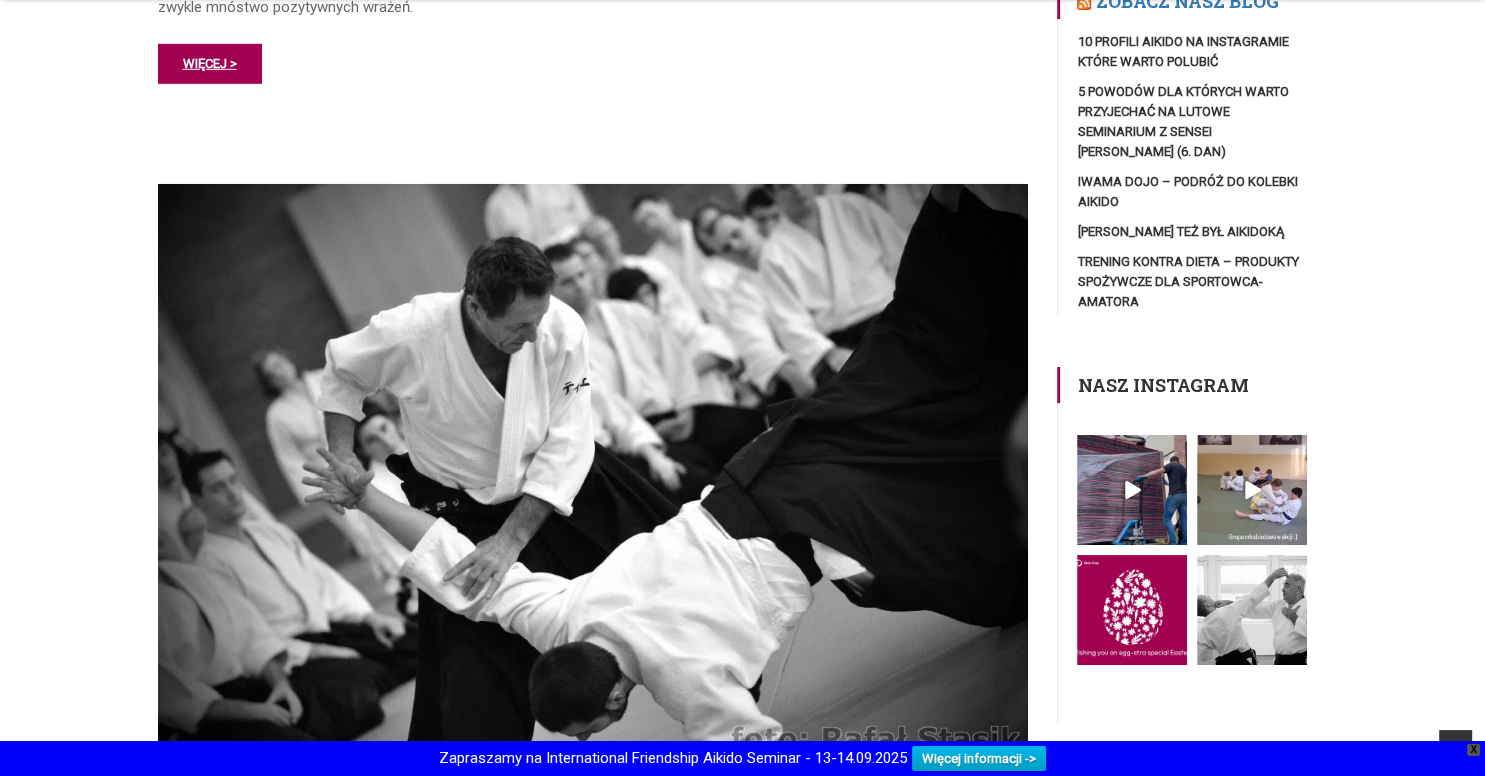 click at bounding box center [593, 473] 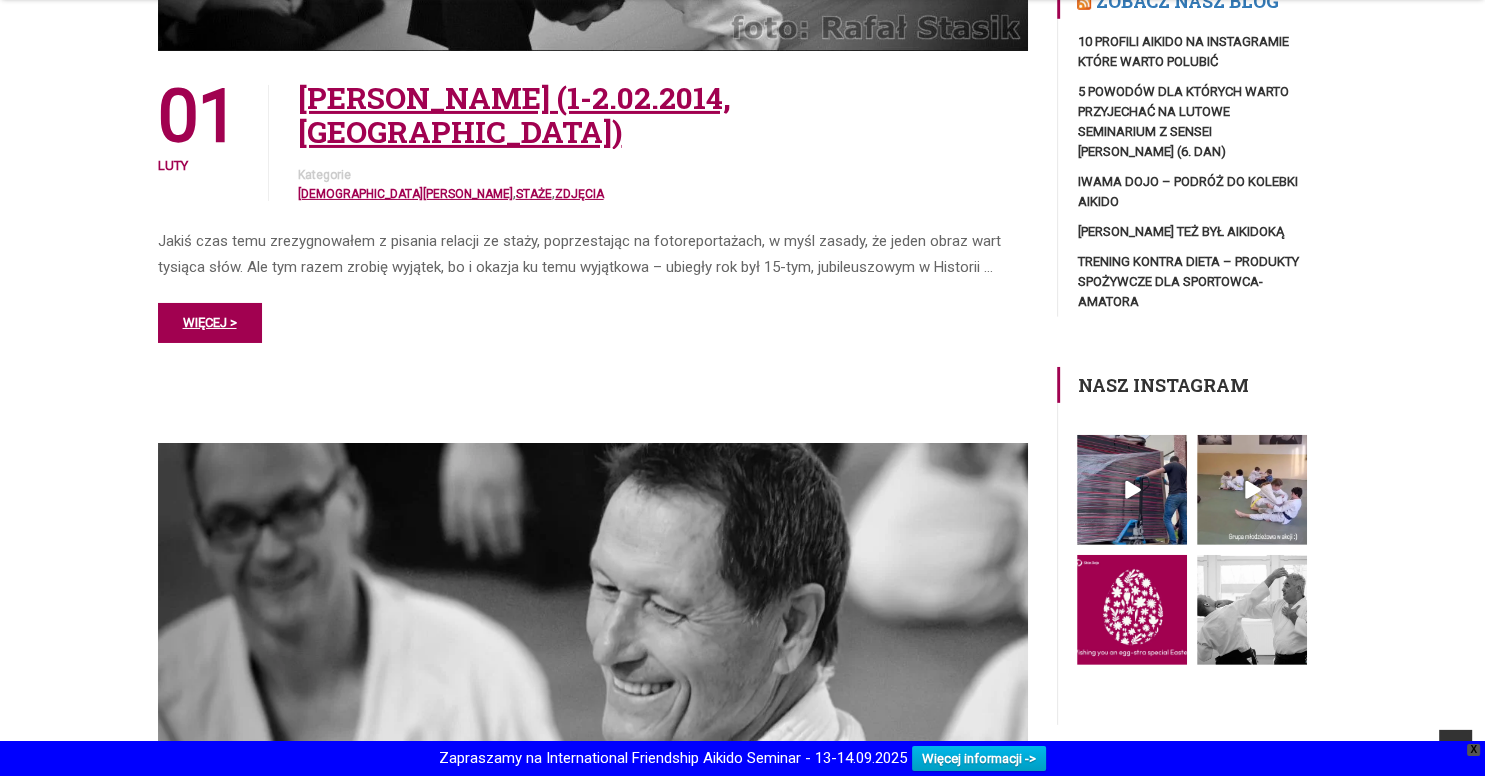 scroll, scrollTop: 14360, scrollLeft: 0, axis: vertical 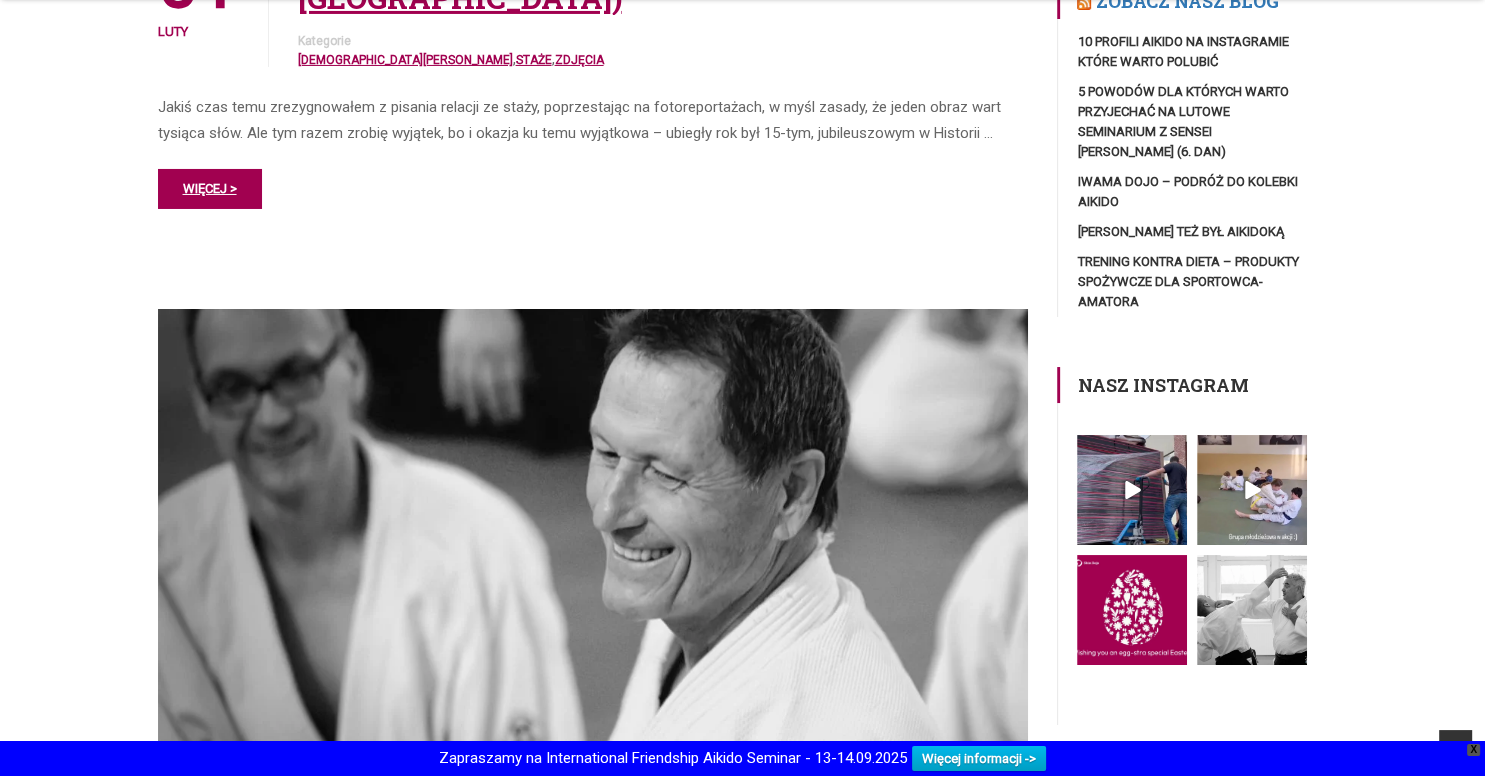 click at bounding box center [593, 599] 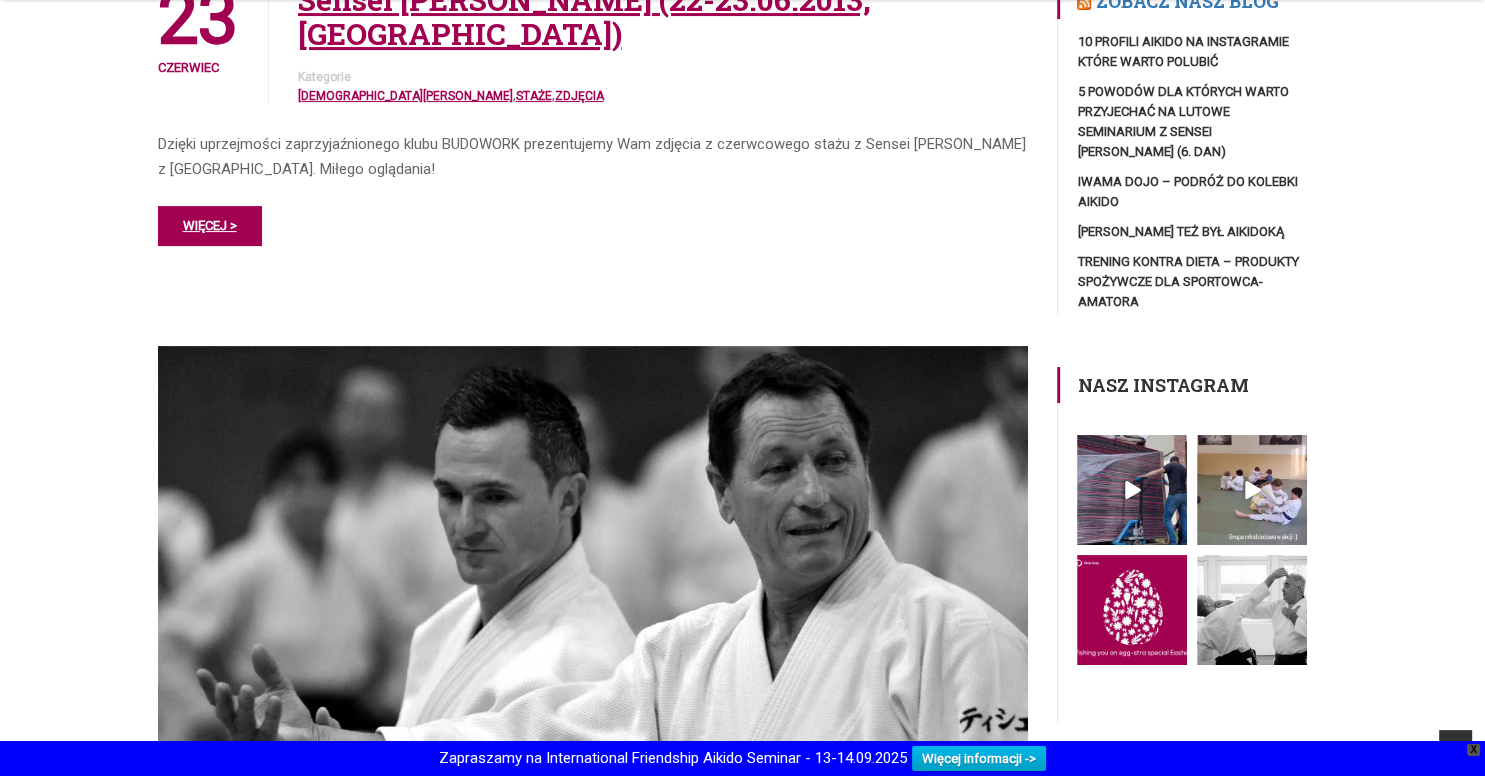scroll, scrollTop: 15310, scrollLeft: 0, axis: vertical 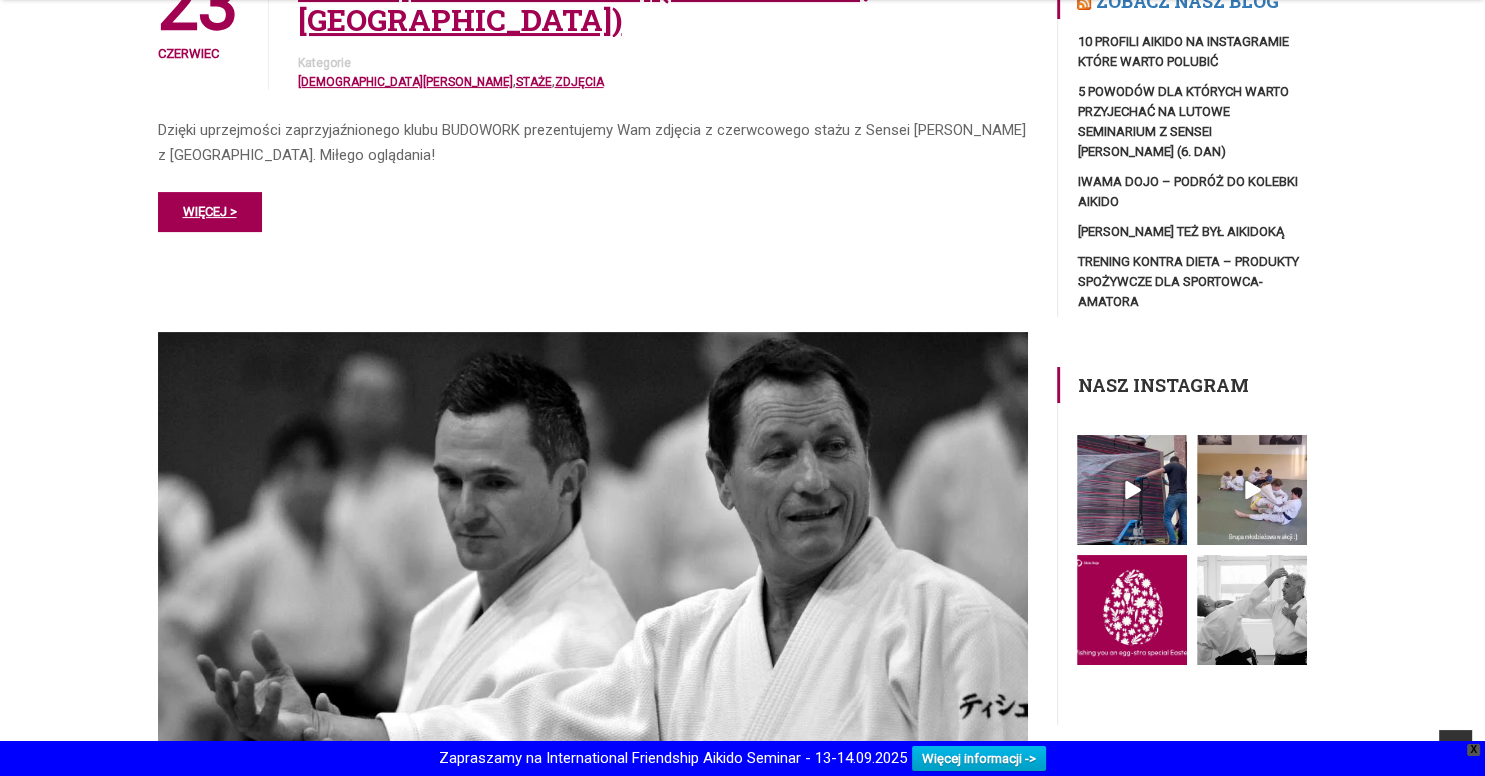 click at bounding box center (593, 621) 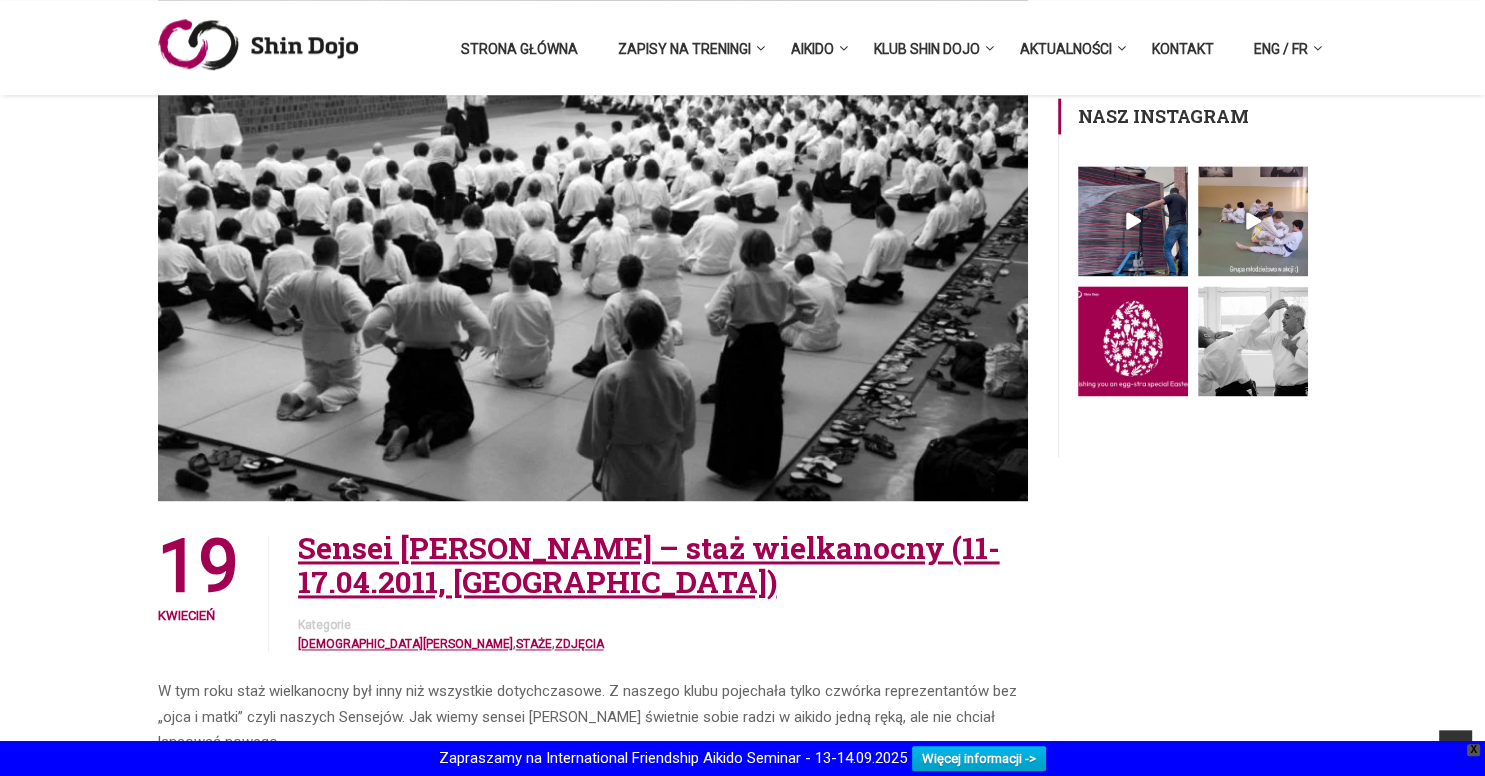 scroll, scrollTop: 17422, scrollLeft: 0, axis: vertical 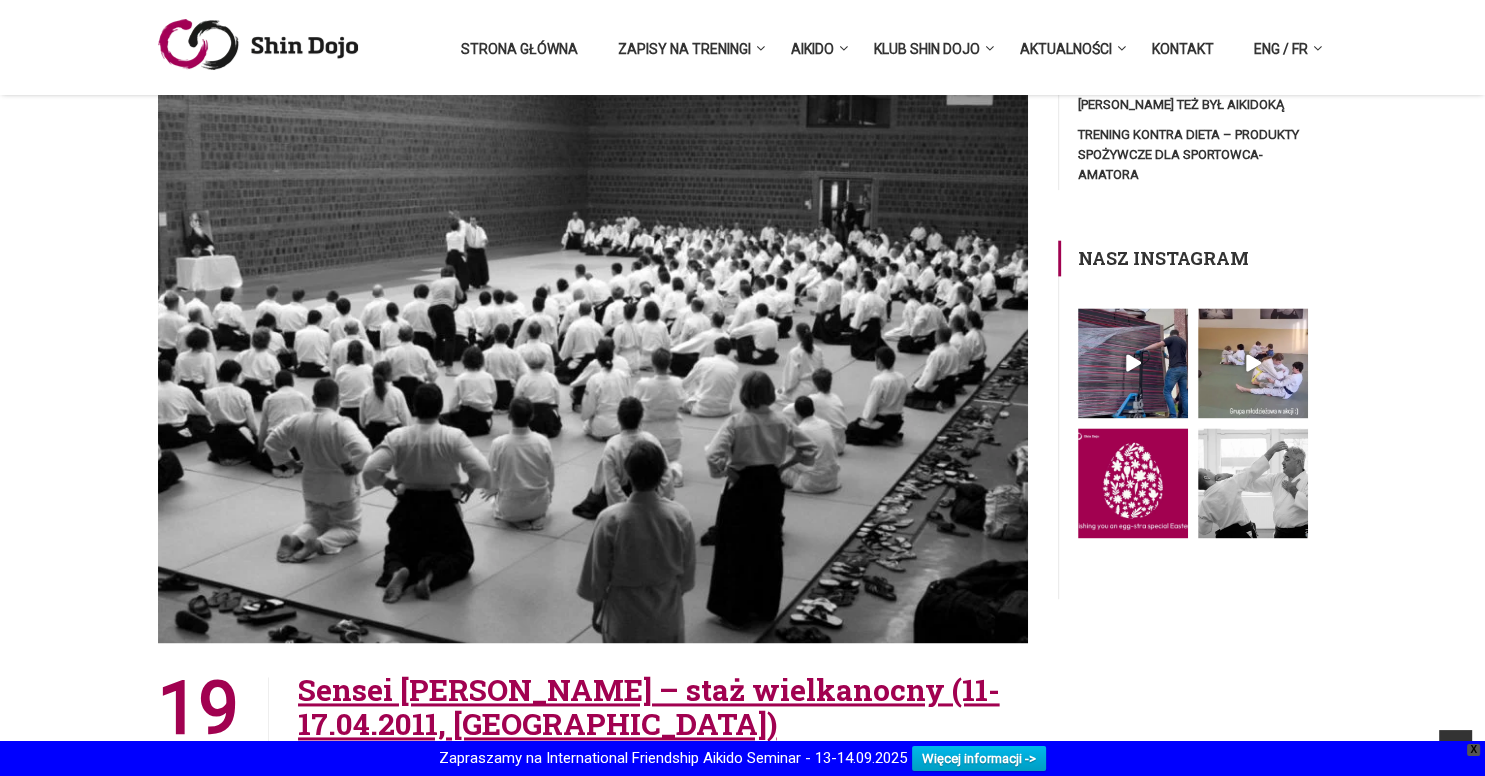 click at bounding box center (593, 351) 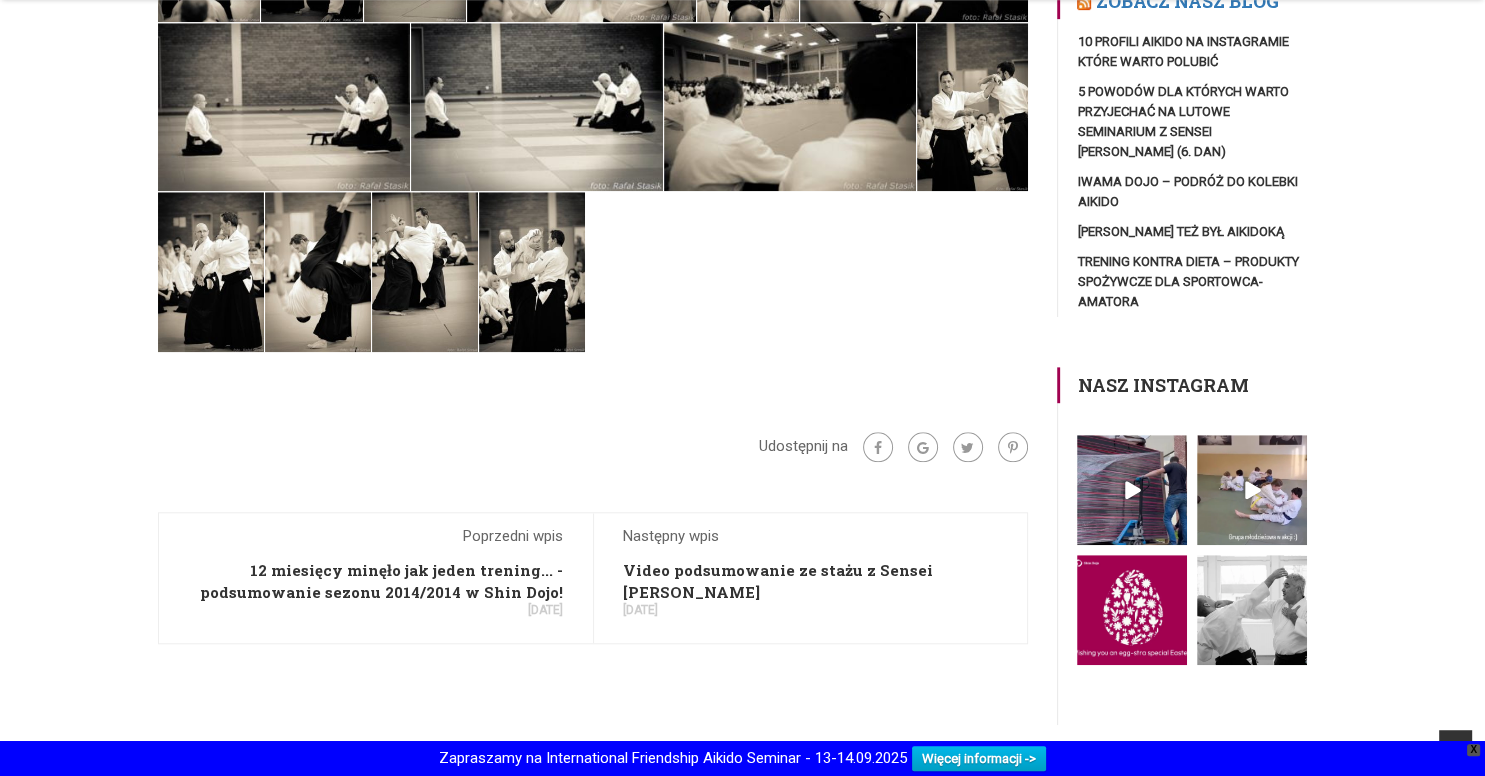 scroll, scrollTop: 1800, scrollLeft: 0, axis: vertical 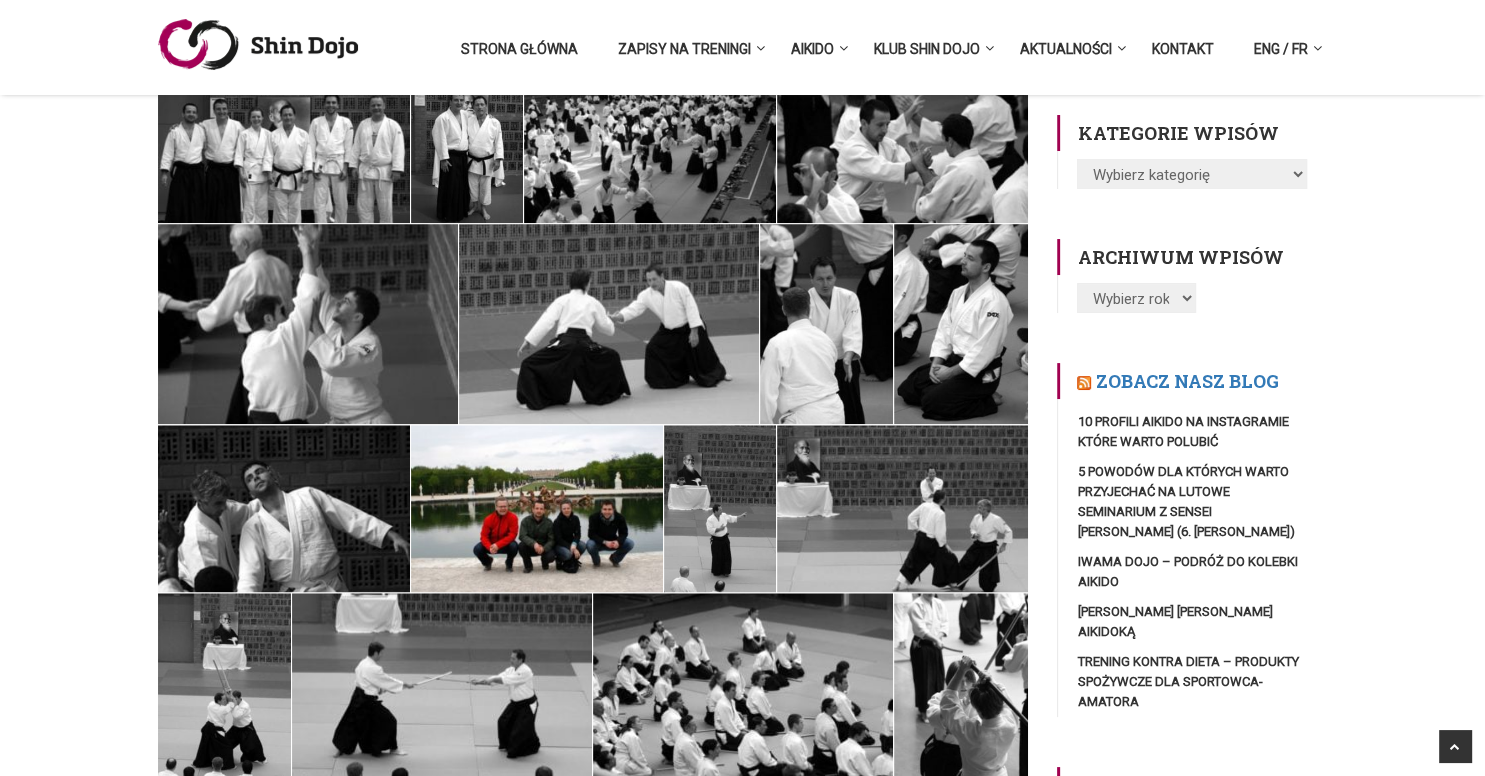 click at bounding box center [258, 44] 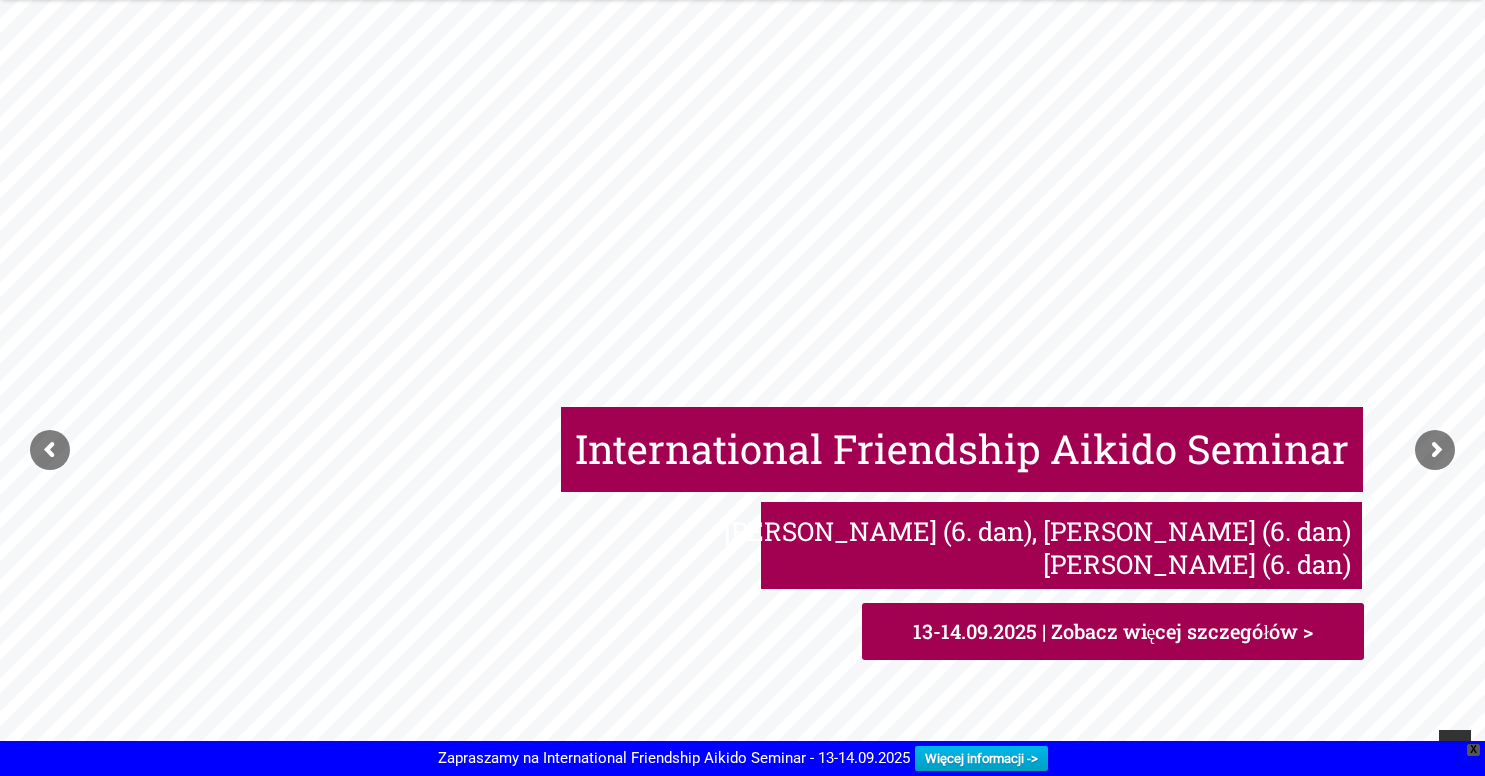scroll, scrollTop: 422, scrollLeft: 0, axis: vertical 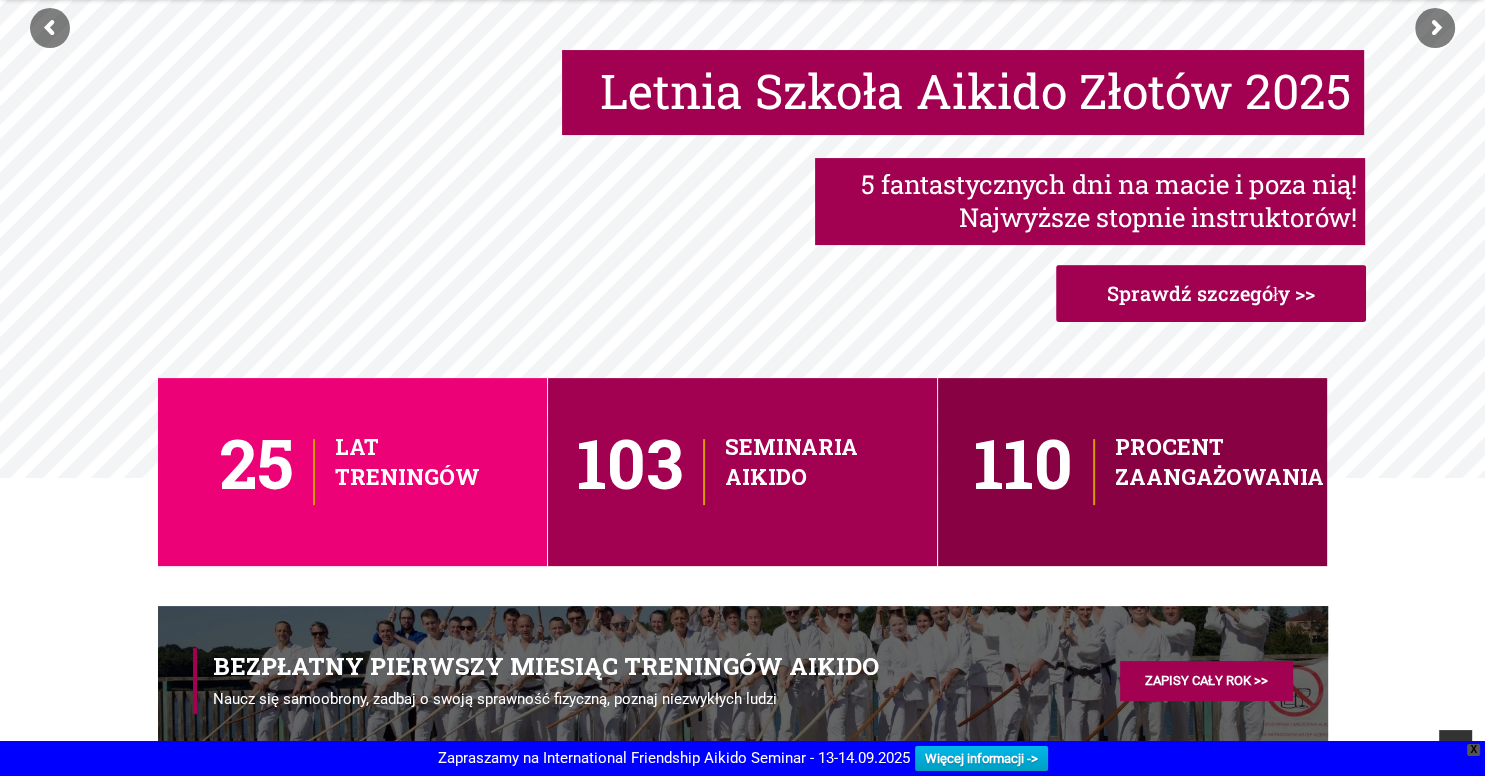 click on "Więcej informacji ->" at bounding box center (981, 758) 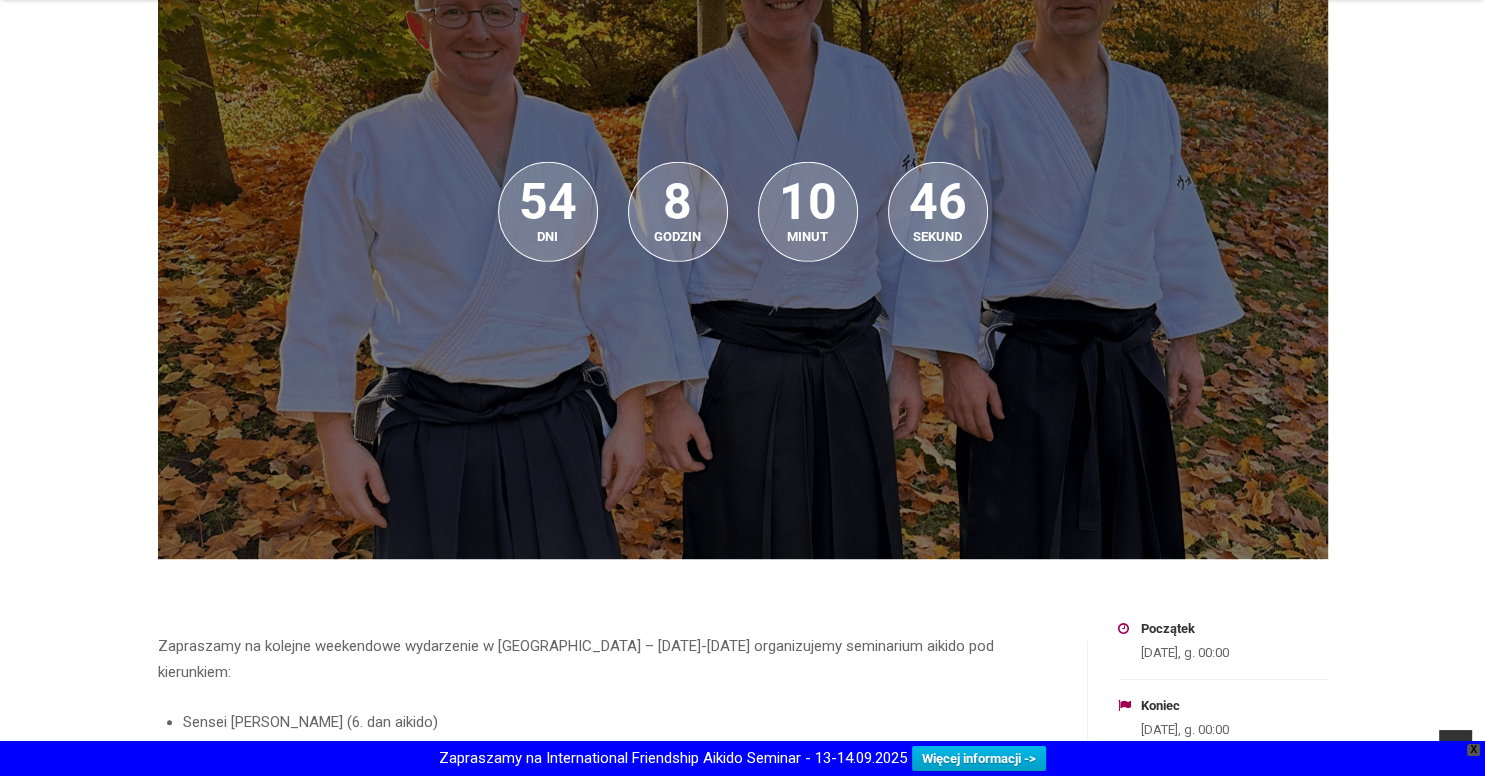 scroll, scrollTop: 634, scrollLeft: 0, axis: vertical 